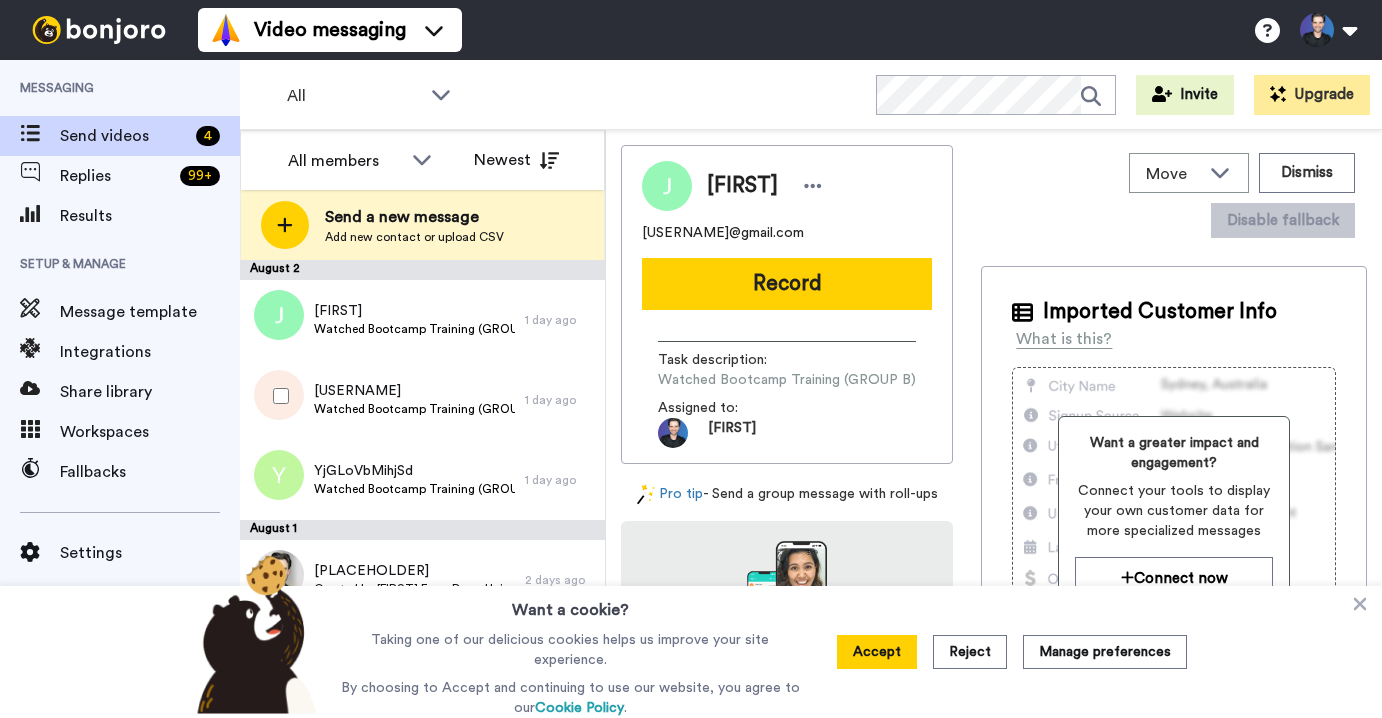 scroll, scrollTop: 0, scrollLeft: 0, axis: both 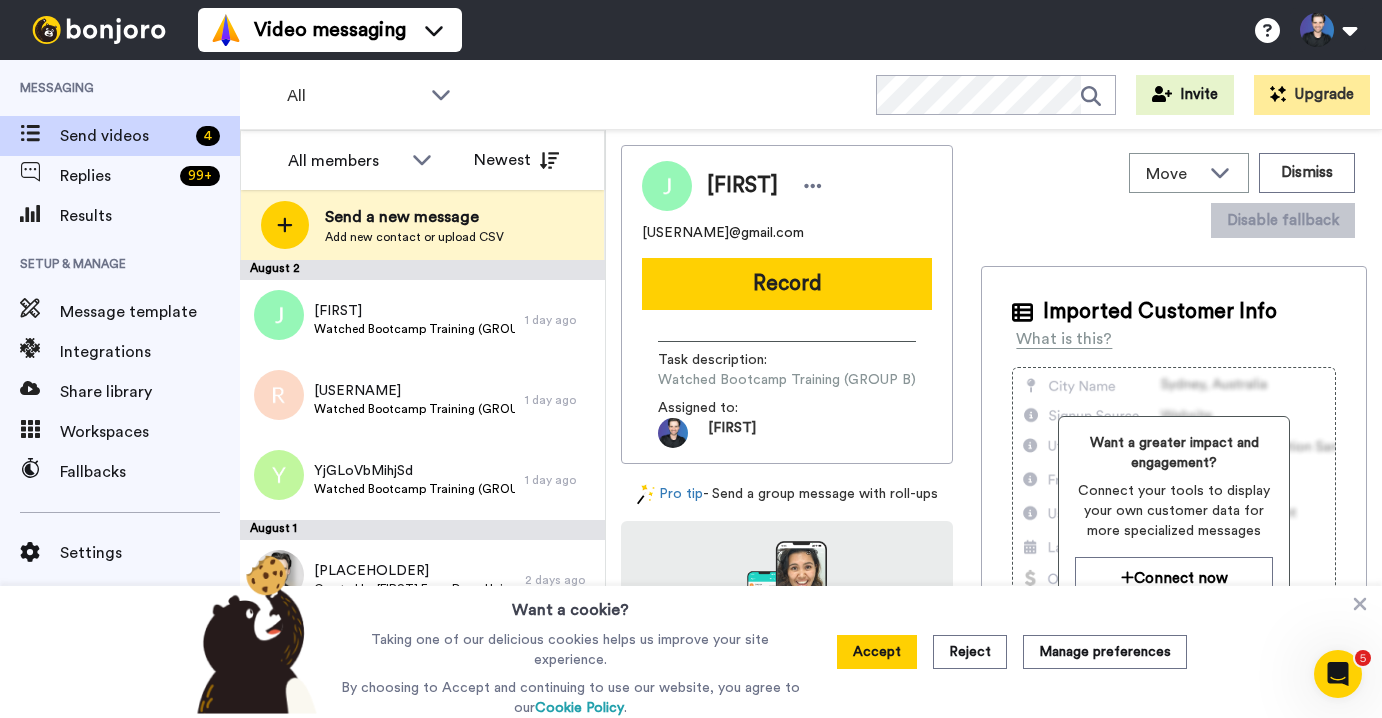 click on "All
Invite Upgrade" at bounding box center (811, 95) 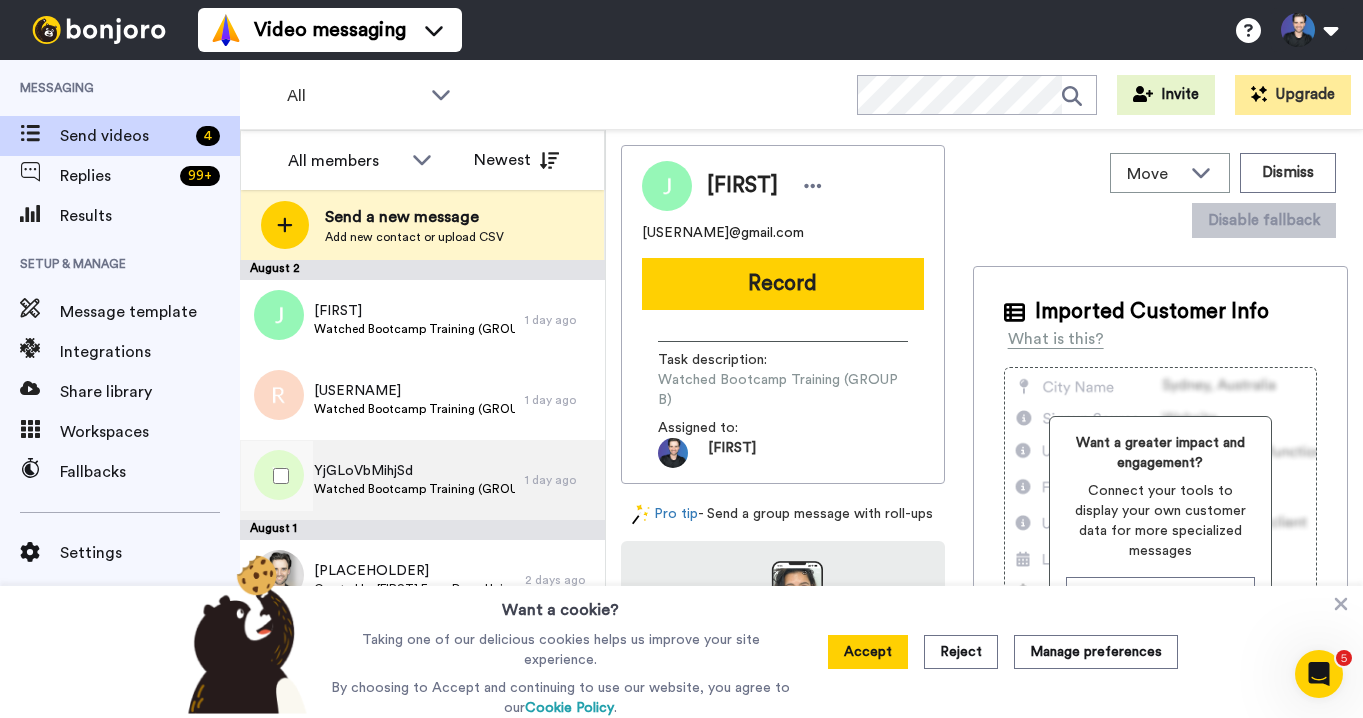 click on "YjGLoVbMihjSd Watched Bootcamp Training (GROUP A)" at bounding box center (382, 480) 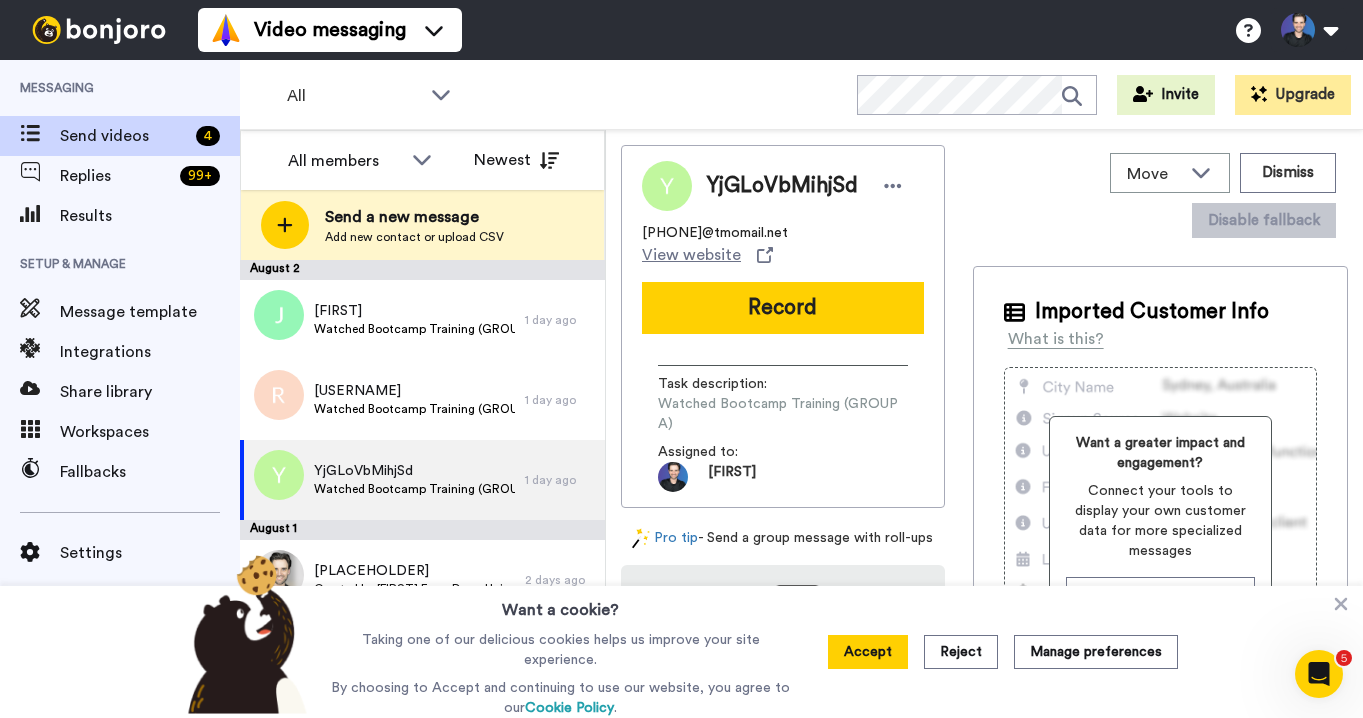 click on "Record" at bounding box center [783, 308] 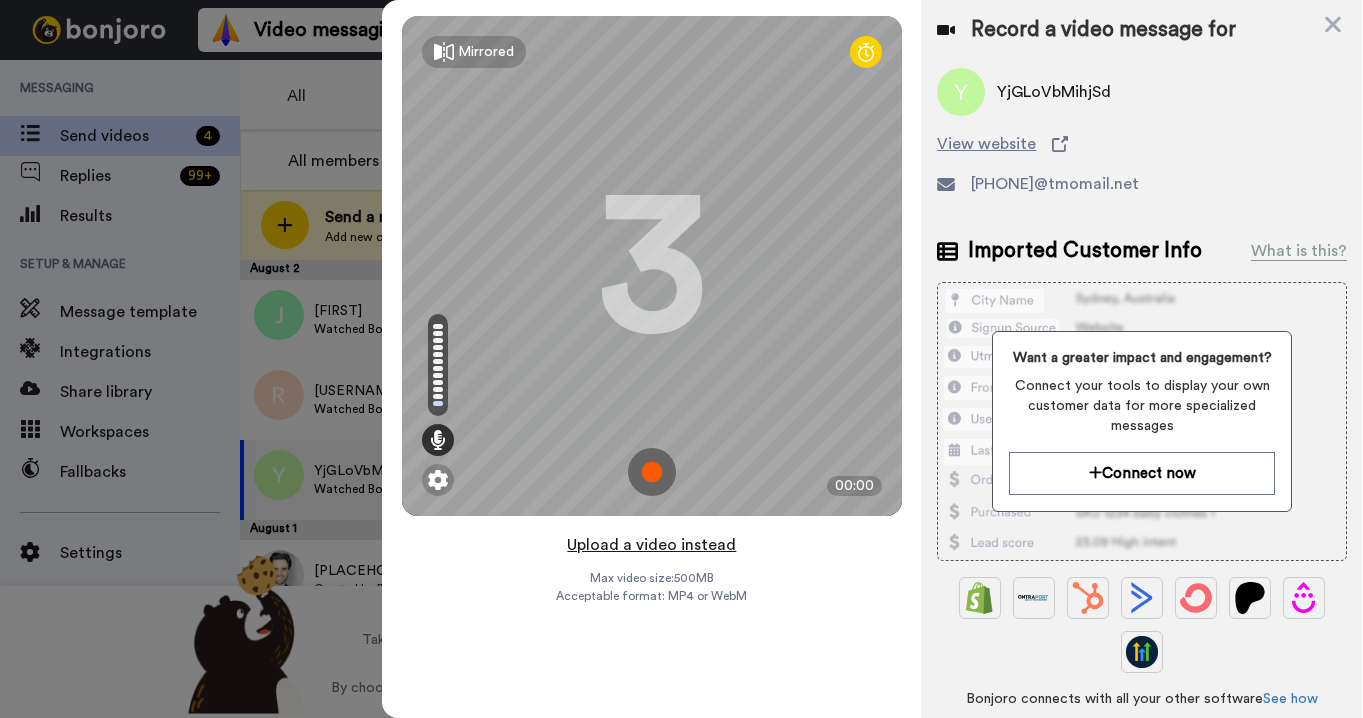 click on "Upload a video instead" at bounding box center [651, 545] 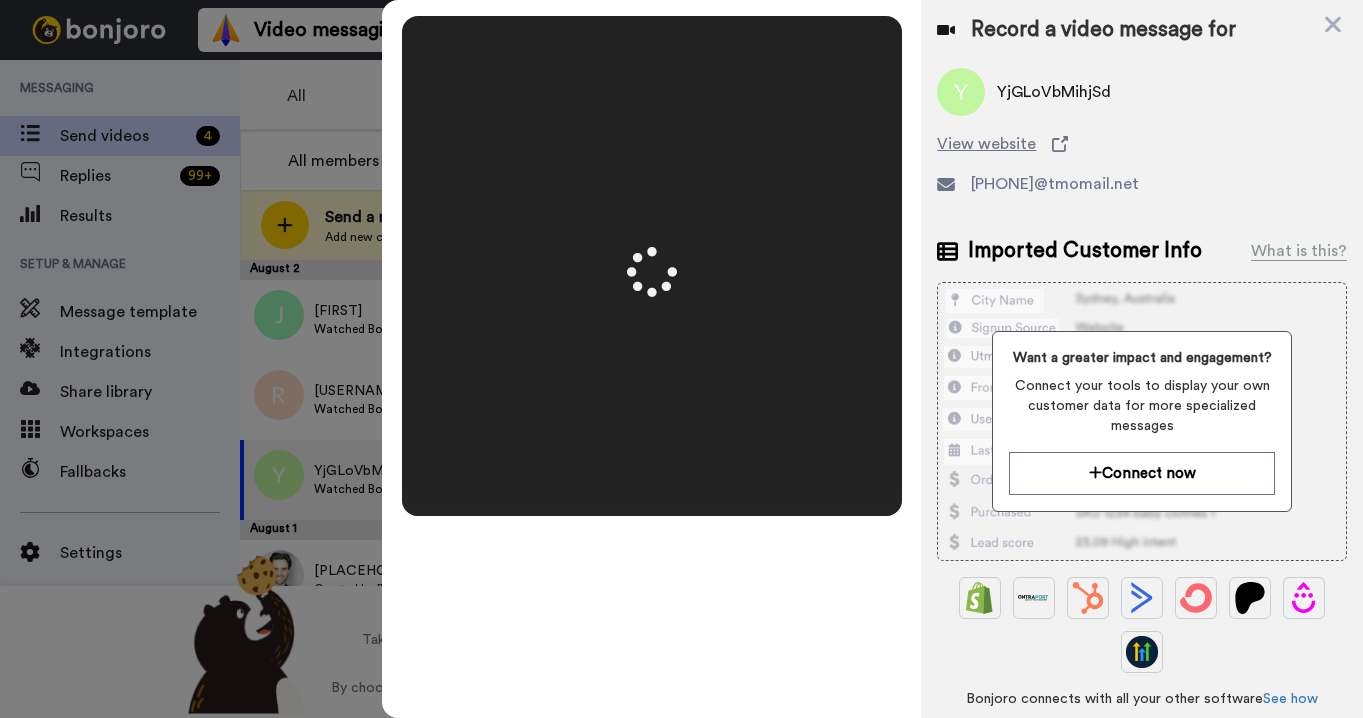 click at bounding box center [652, 266] 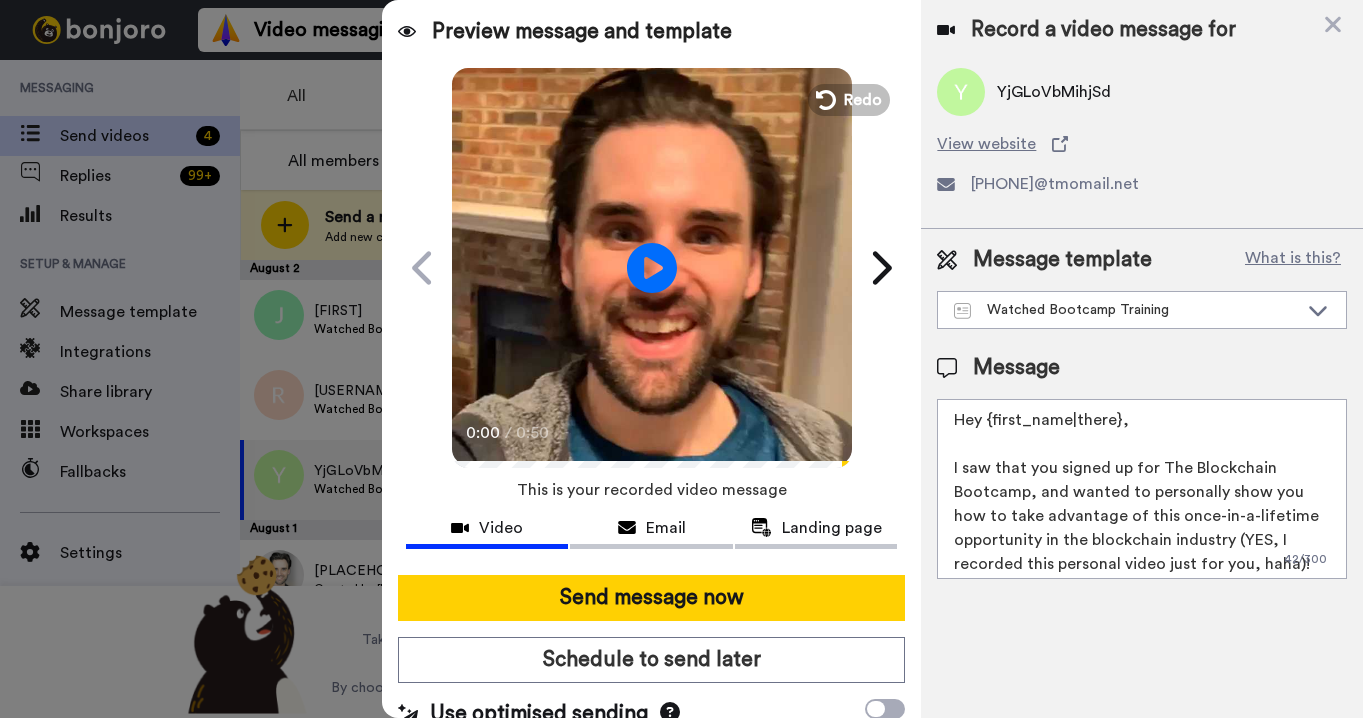 click at bounding box center (652, 265) 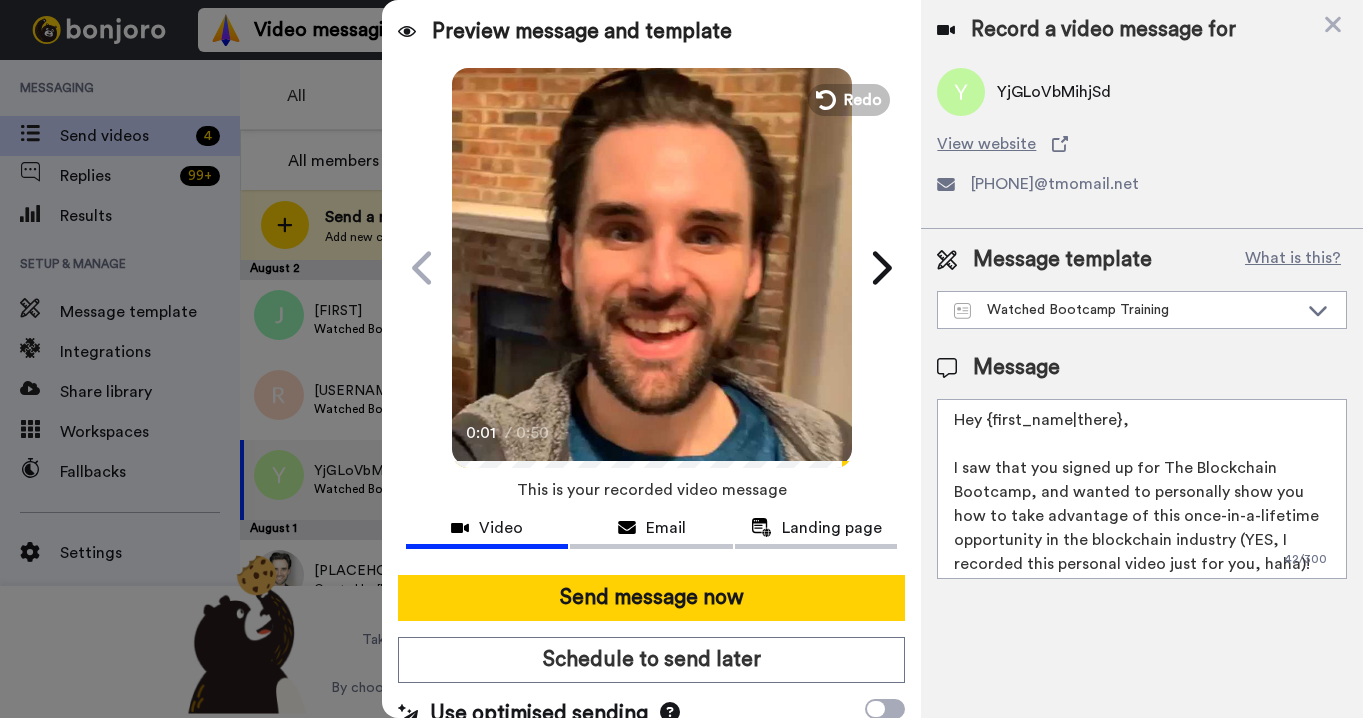 click at bounding box center (652, 265) 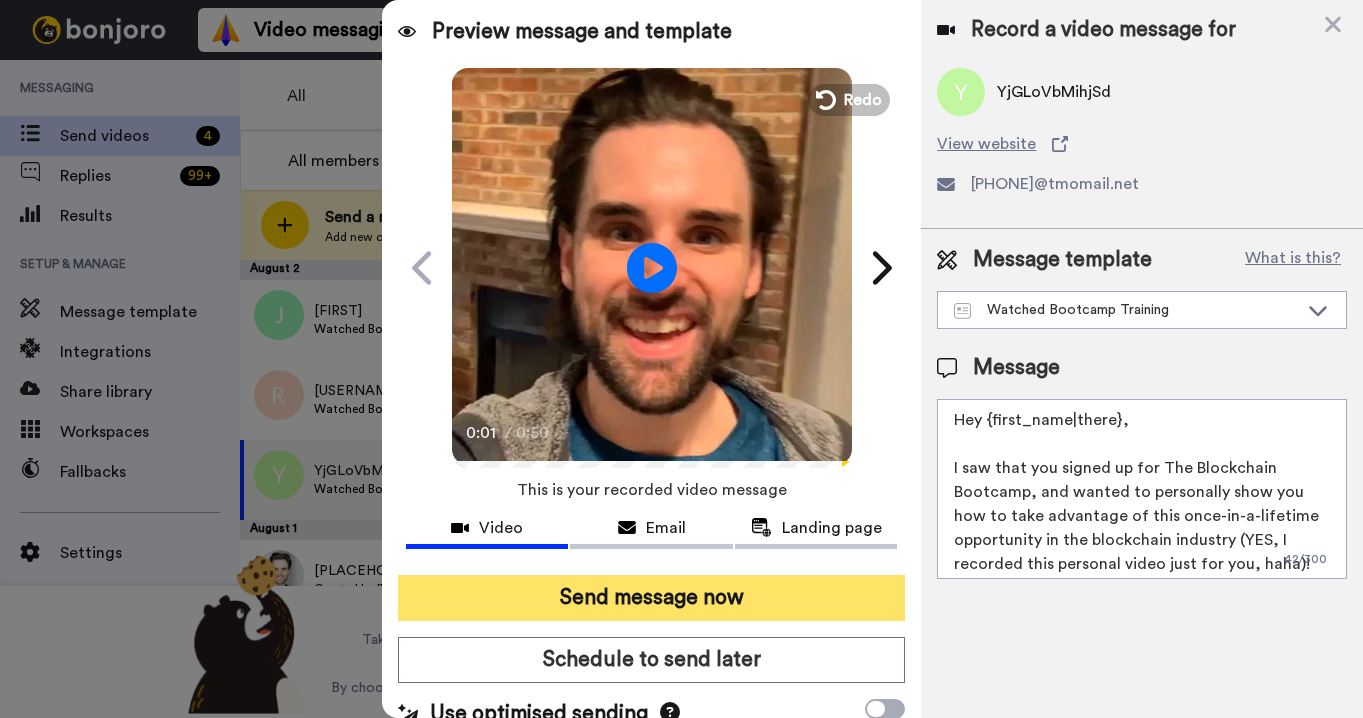 click on "Send message now" at bounding box center (652, 598) 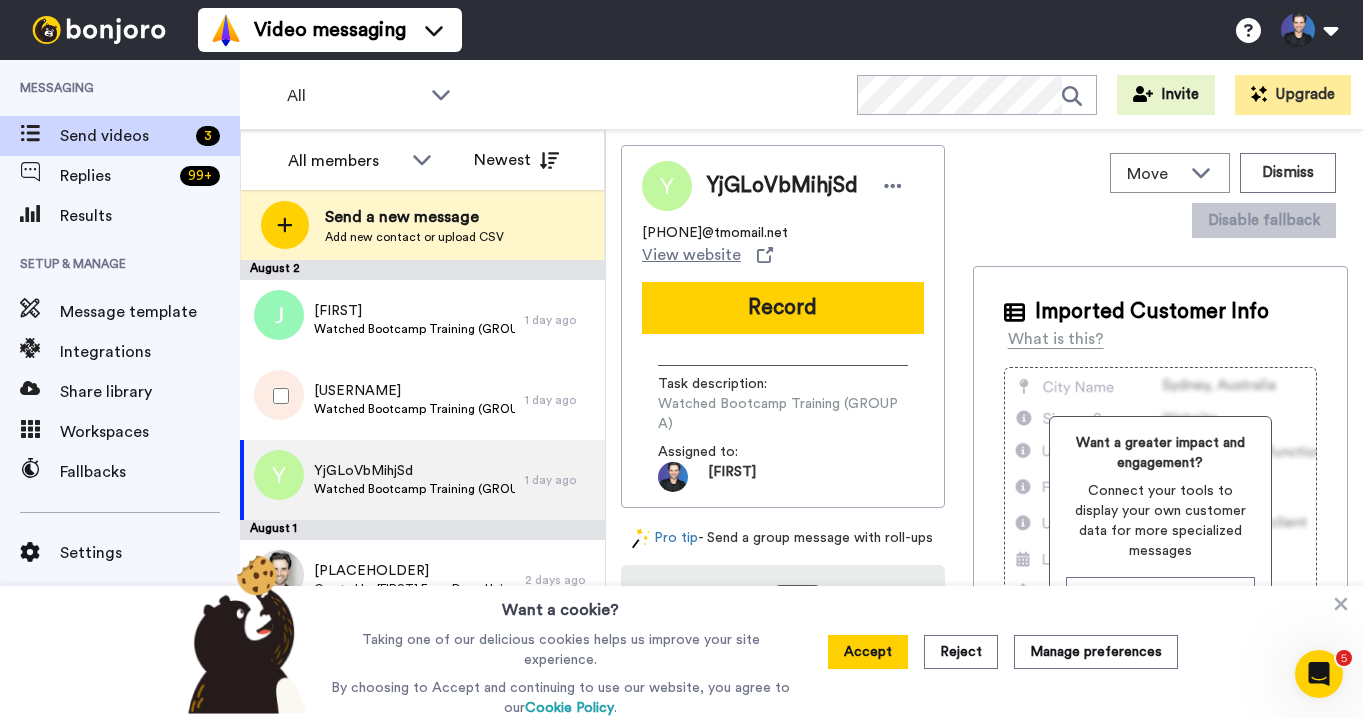 scroll, scrollTop: 0, scrollLeft: 0, axis: both 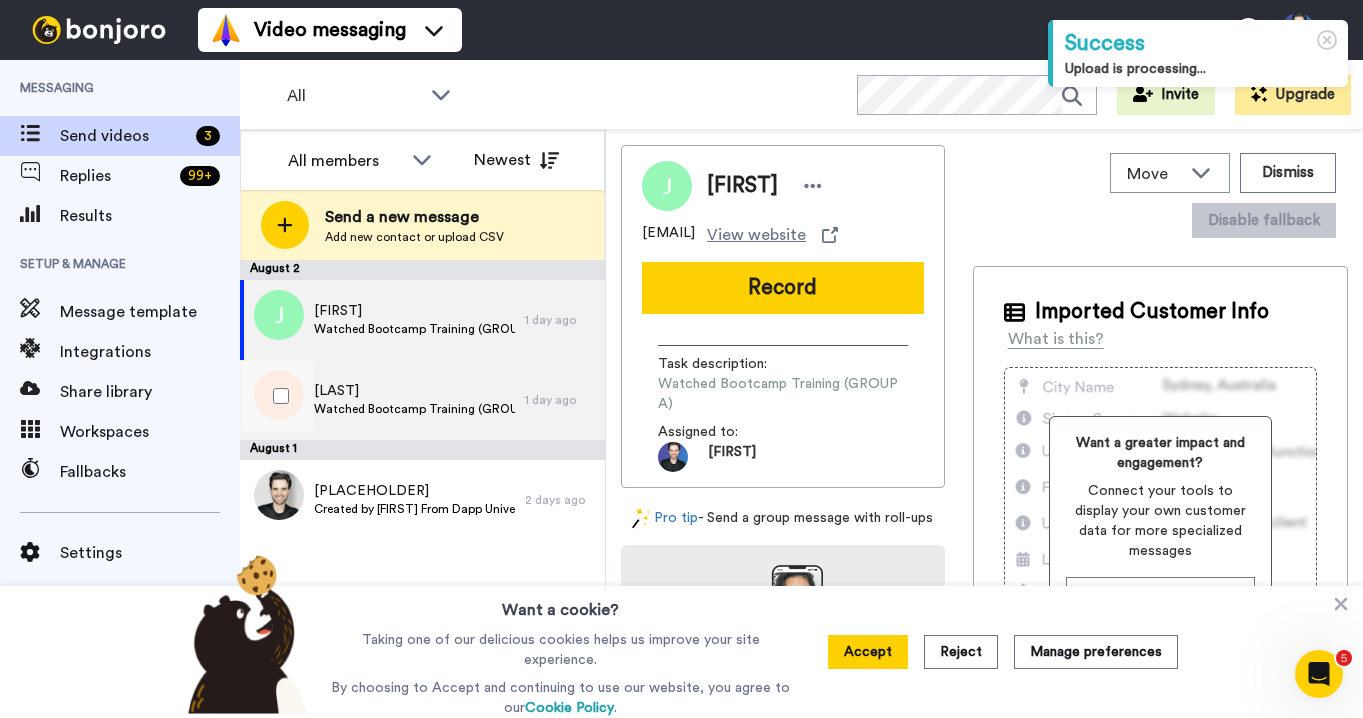click on "Watched Bootcamp Training (GROUP B)" at bounding box center [414, 409] 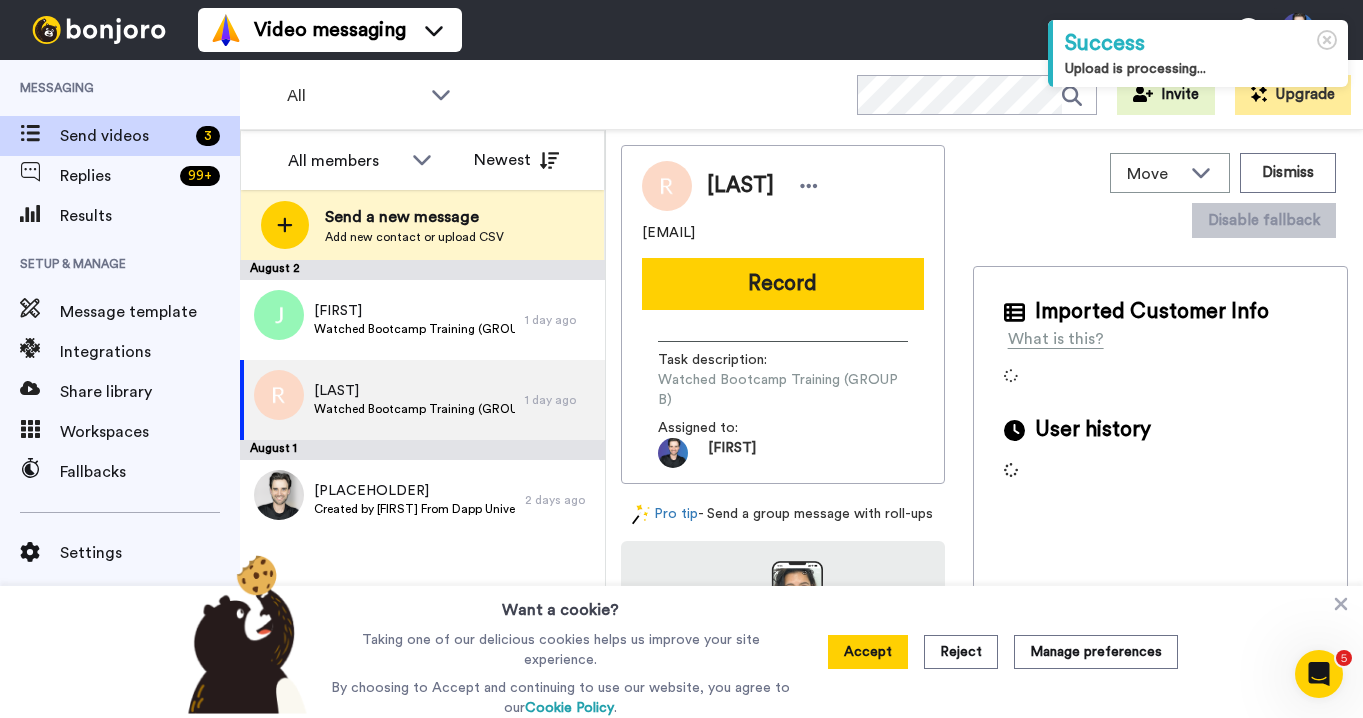 click on "[DATE] [FIRST] Watched Bootcamp Training (GROUP A) 1 day ago [LAST] Watched Bootcamp Training (GROUP B) 1 day ago [DATE] [PLACEHOLDER] Created by [FIRST] From Dapp University 2 days ago" at bounding box center (422, 489) 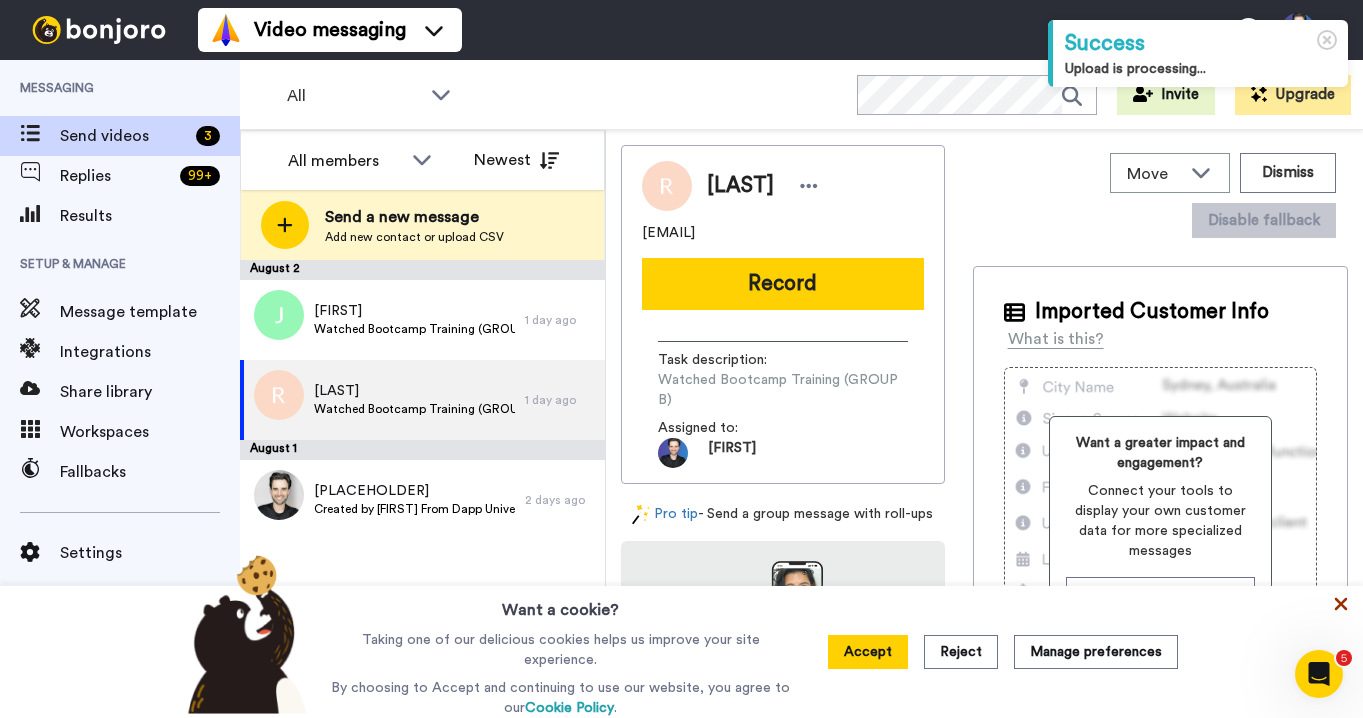click 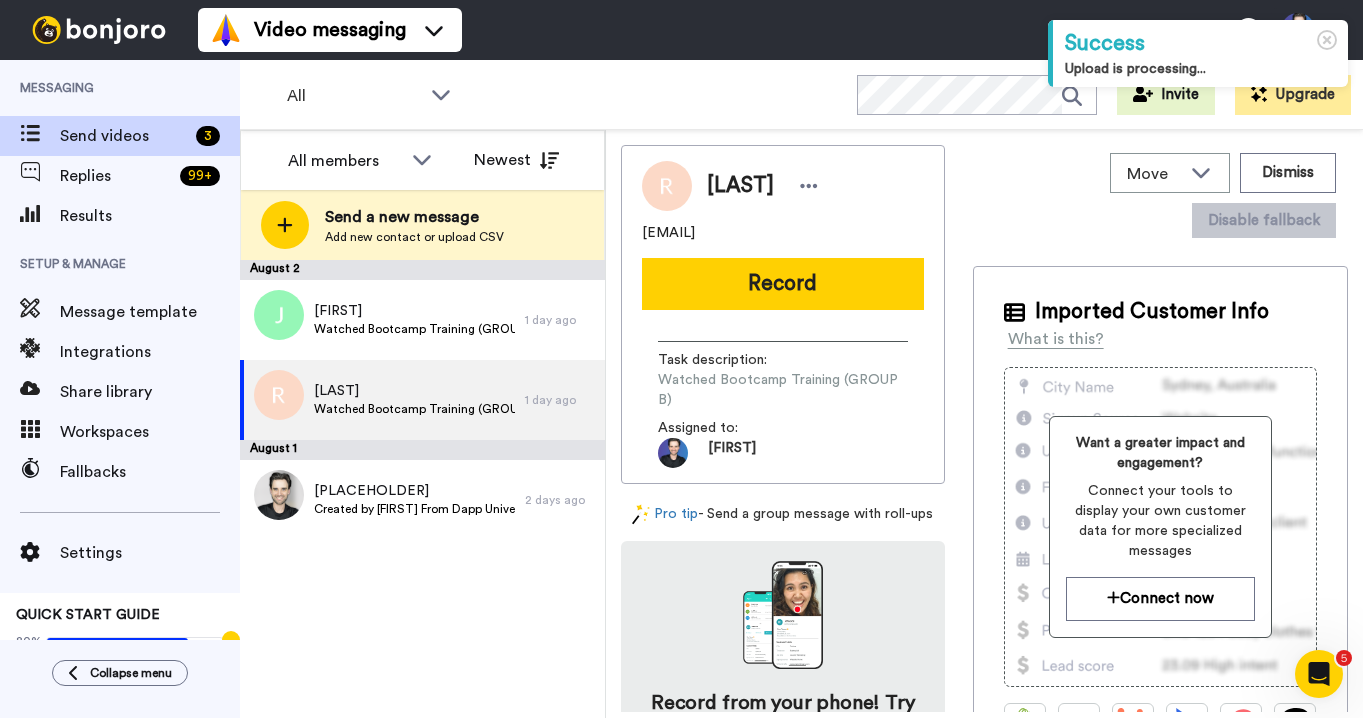 click on "[DATE] [FIRST] Watched Bootcamp Training (GROUP A) 1 day ago [LAST] Watched Bootcamp Training (GROUP B) 1 day ago [DATE] [PLACEHOLDER] Created by [FIRST] From Dapp University 2 days ago" at bounding box center (422, 489) 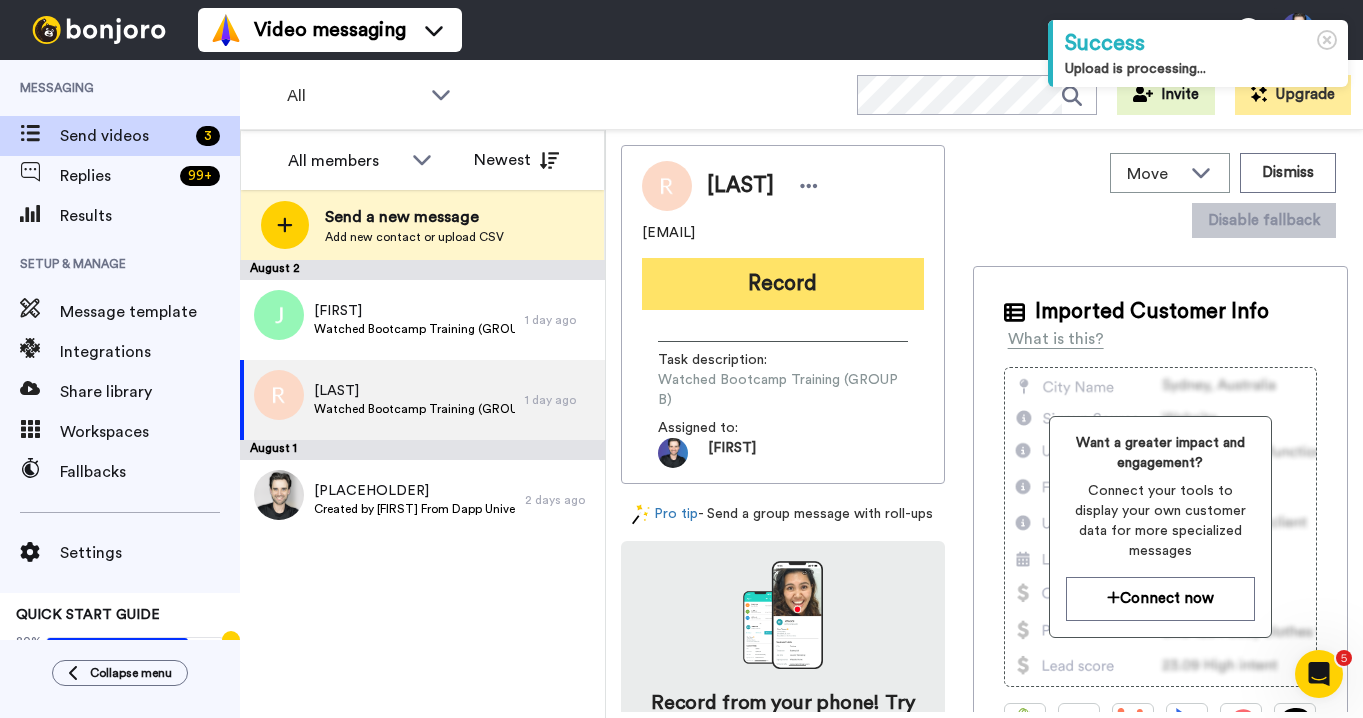click on "Record" at bounding box center (783, 284) 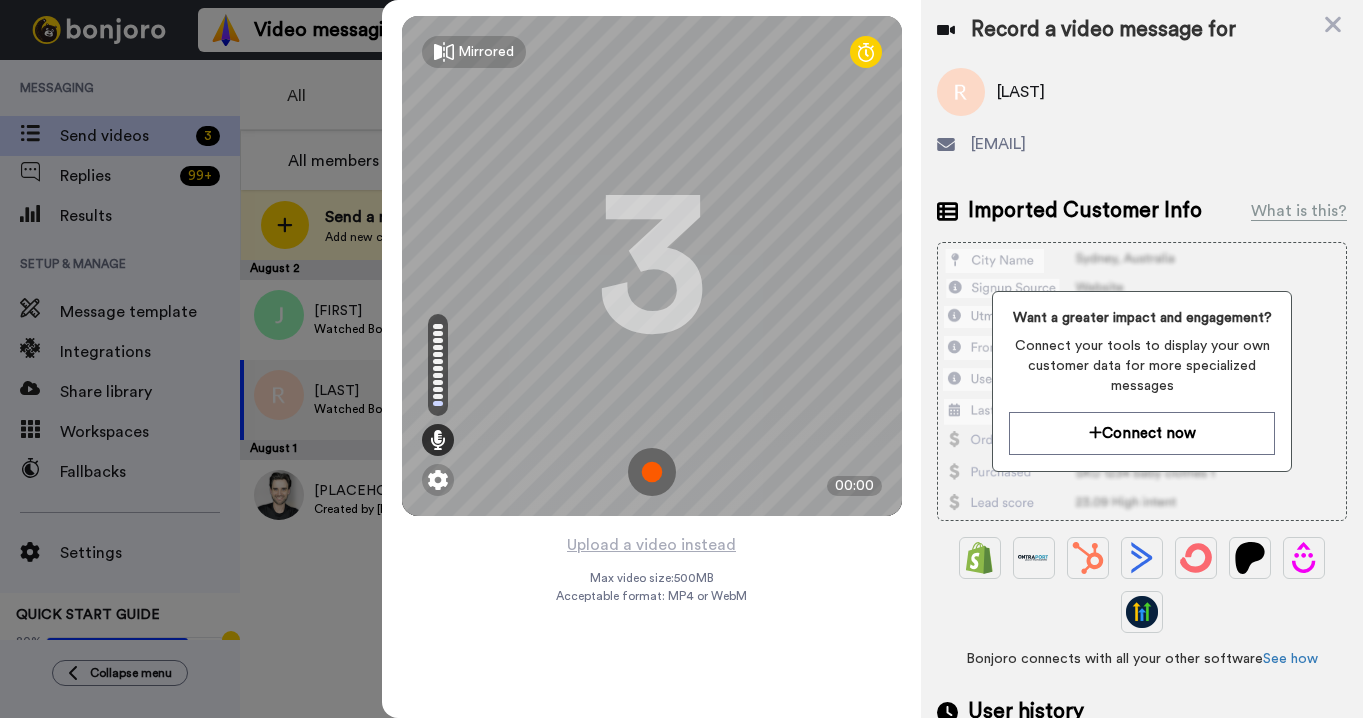 click on "Mirrored Redo 3  00:00" at bounding box center (652, 266) 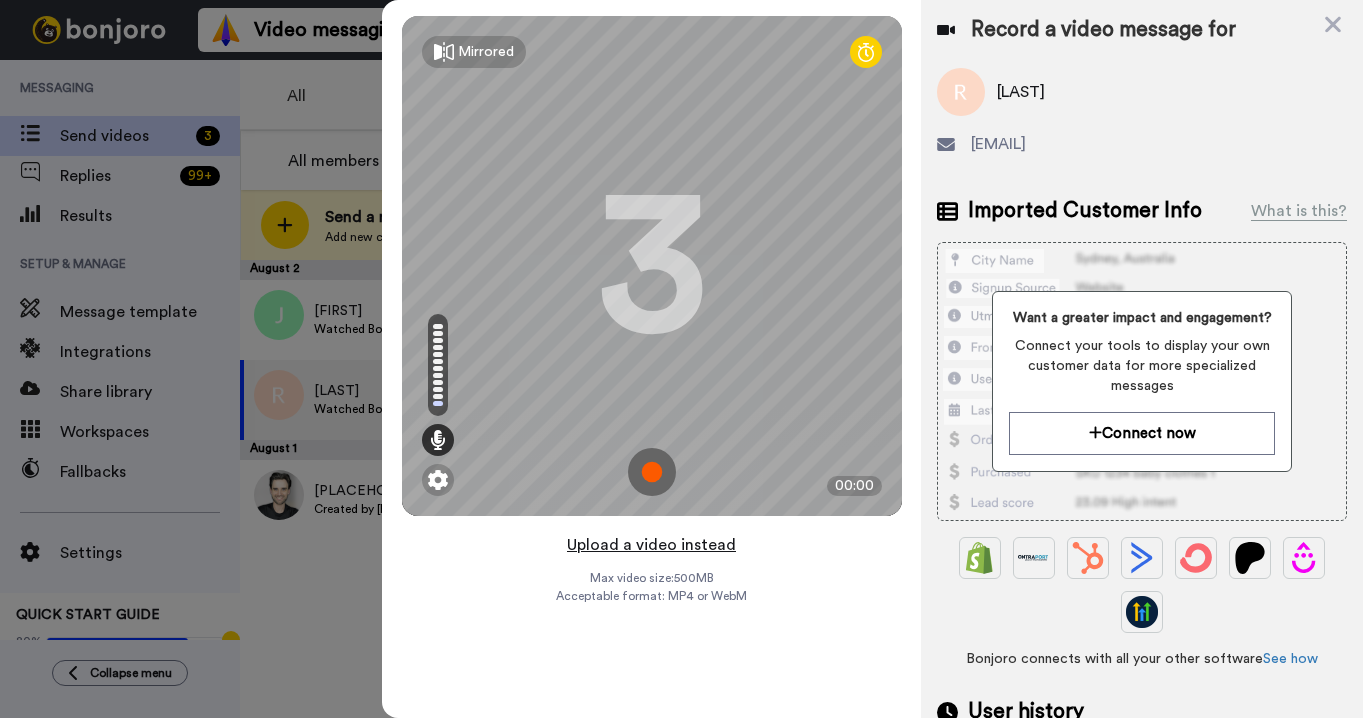 click on "Upload a video instead" at bounding box center (651, 545) 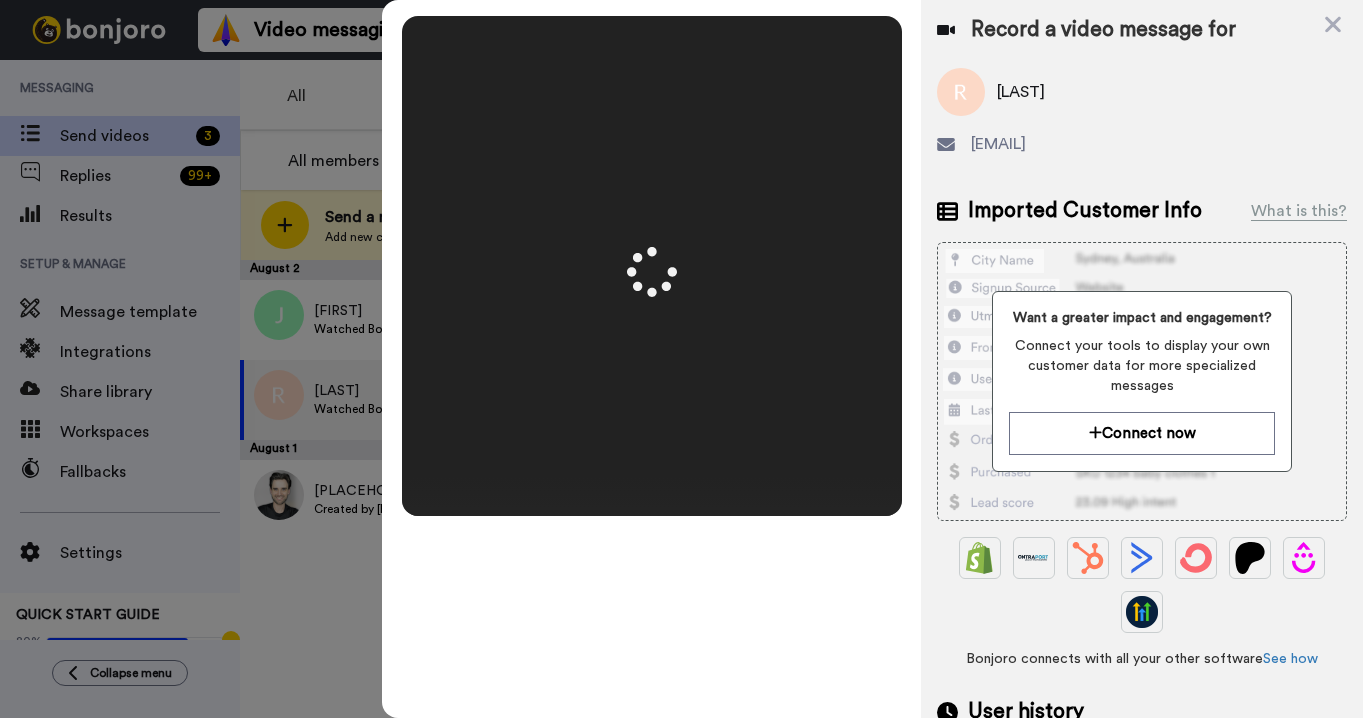 click on "Mirrored Redo 3  00:50" at bounding box center [652, 359] 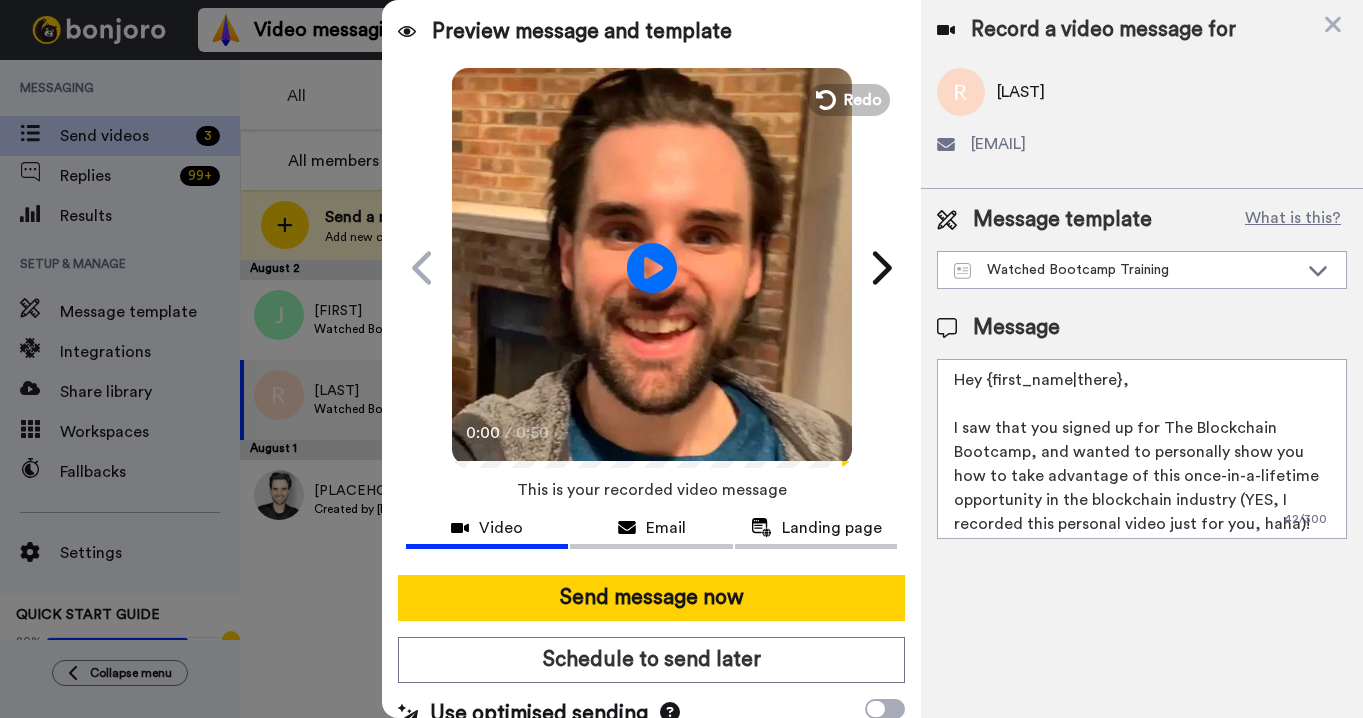 click at bounding box center (652, 265) 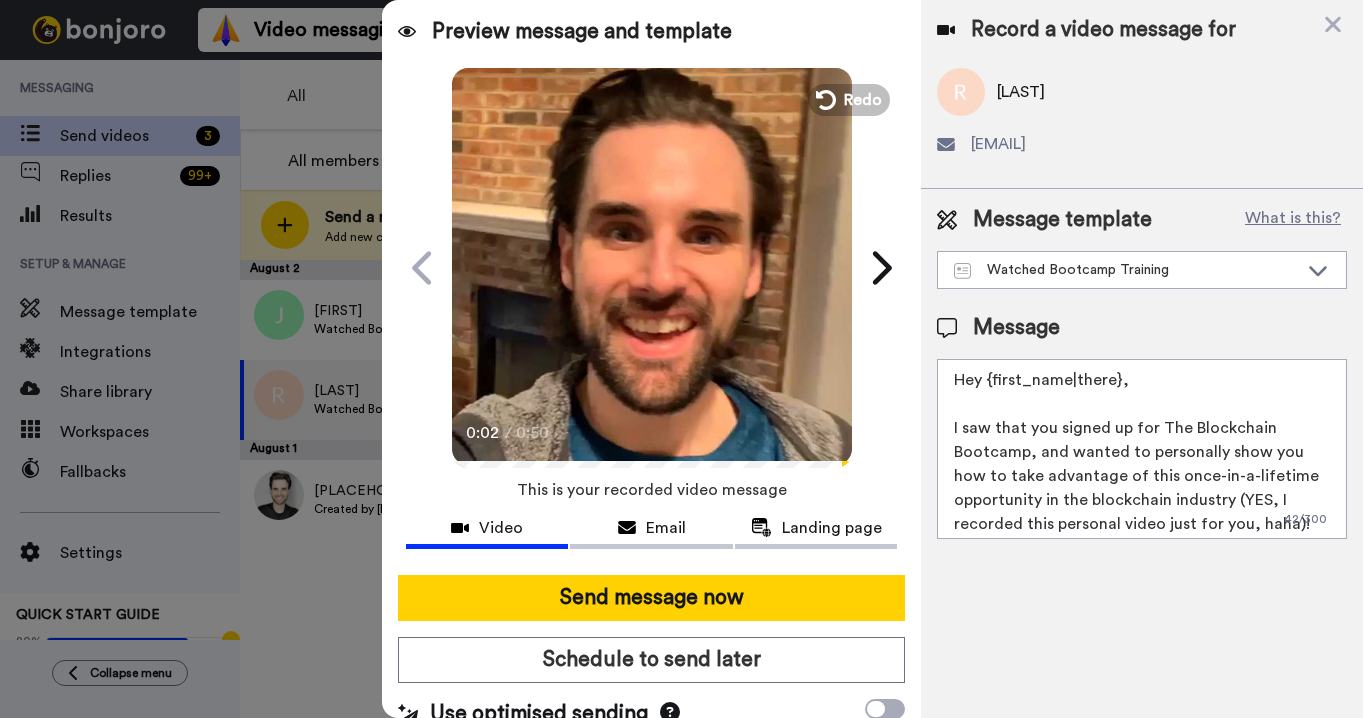 click at bounding box center (652, 265) 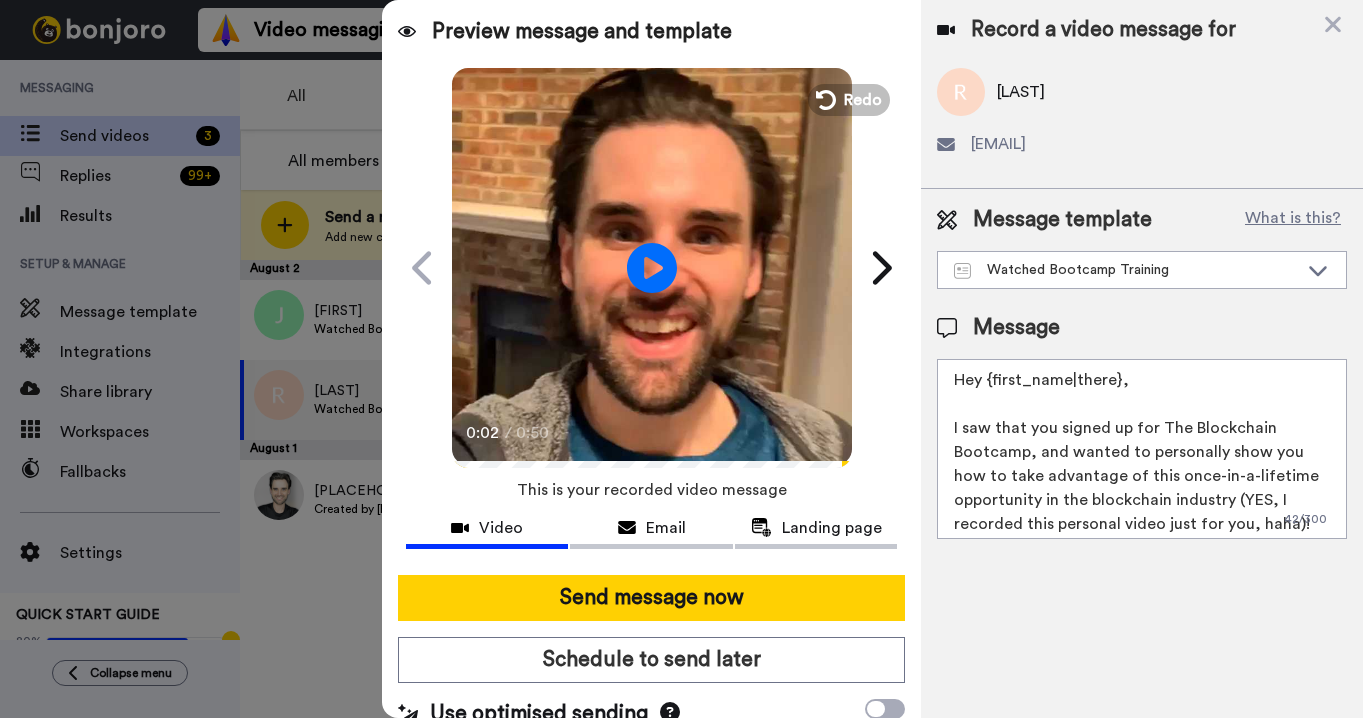 click at bounding box center (652, 265) 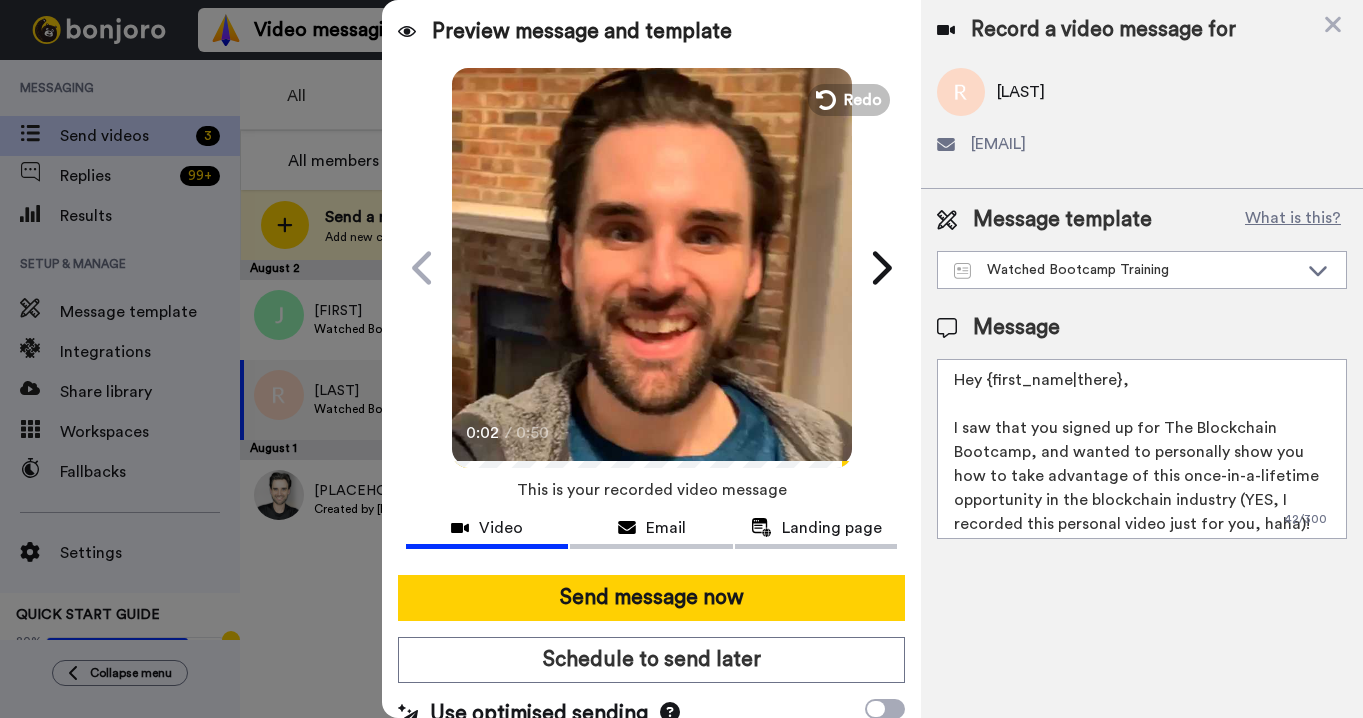 drag, startPoint x: 674, startPoint y: 384, endPoint x: 659, endPoint y: 438, distance: 56.044624 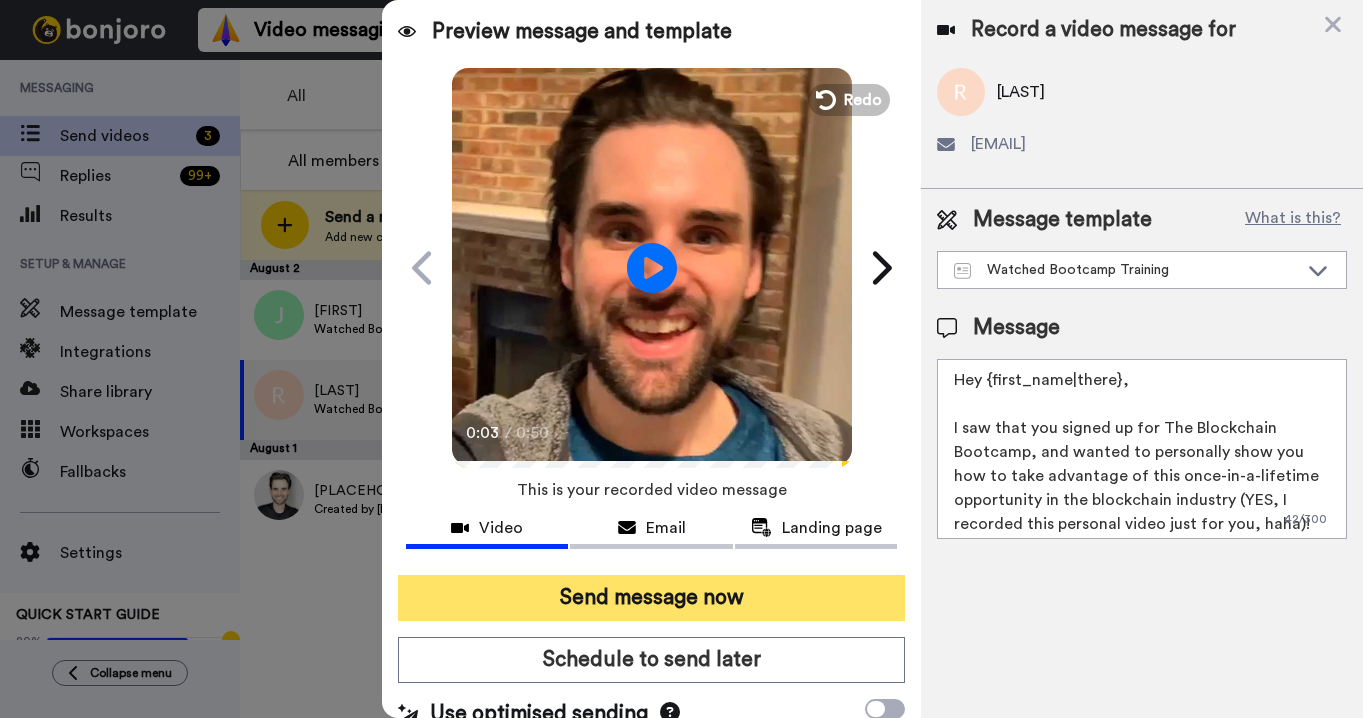 click on "Send message now" at bounding box center [652, 598] 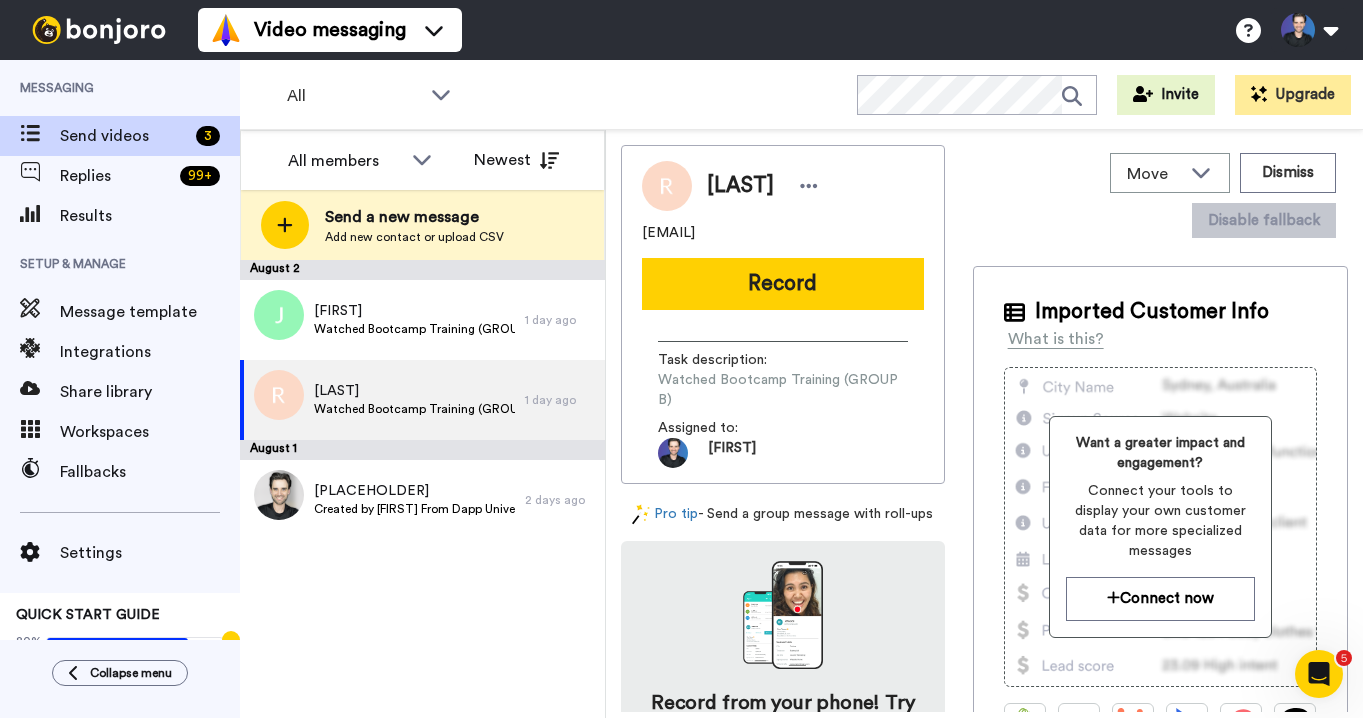 scroll, scrollTop: 0, scrollLeft: 0, axis: both 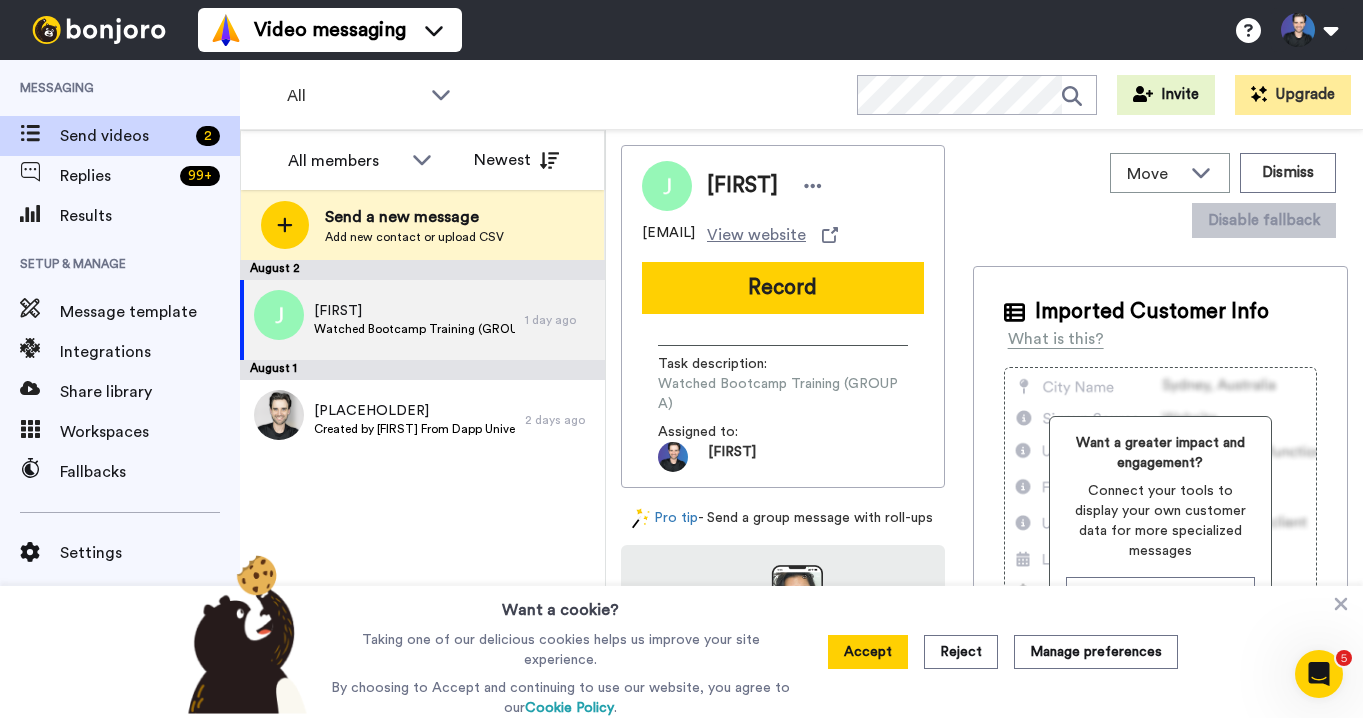 click on "All WORKSPACES View all All Default Bootcamp Onboarding Blockchain Mastery University Onboarding + Add a new workspace
Invite Upgrade" at bounding box center (801, 95) 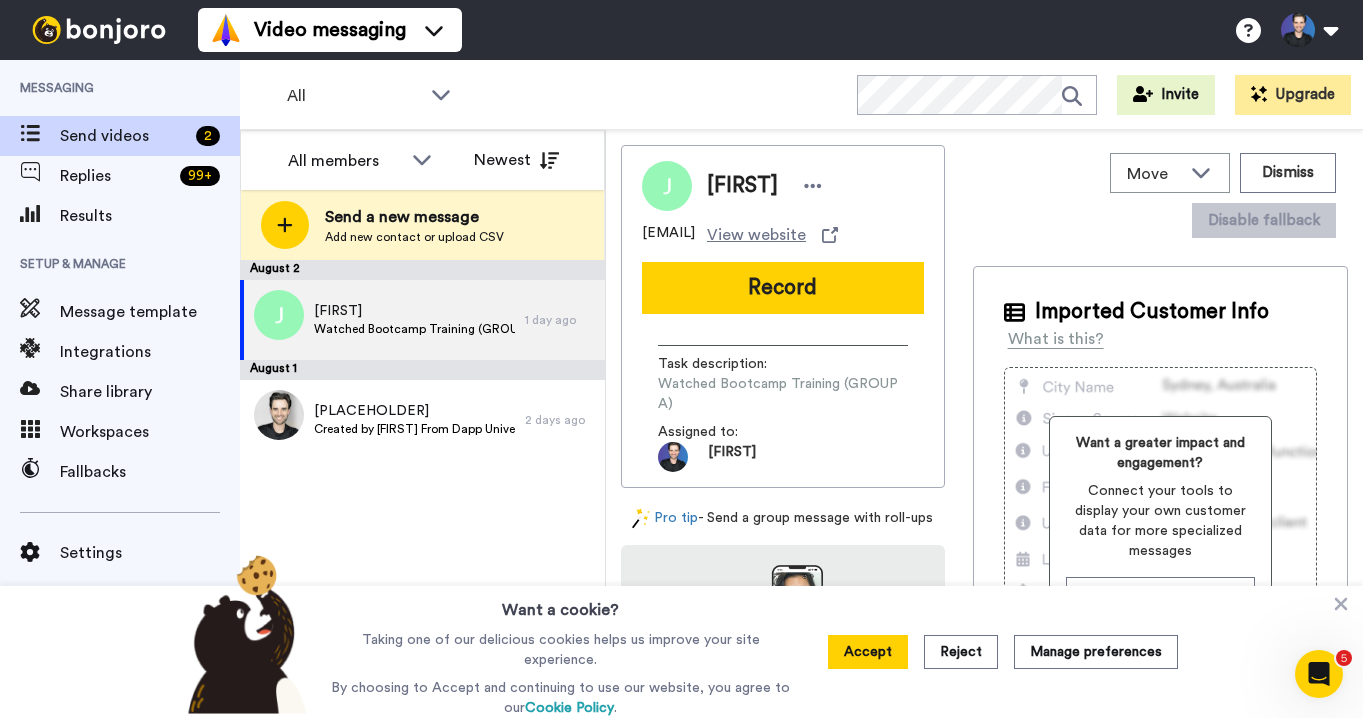 click on "[FIRST] [EMAIL] View website Record Task description : Watched Bootcamp Training (GROUP A) Assigned to: [FIRST]" at bounding box center [783, 316] 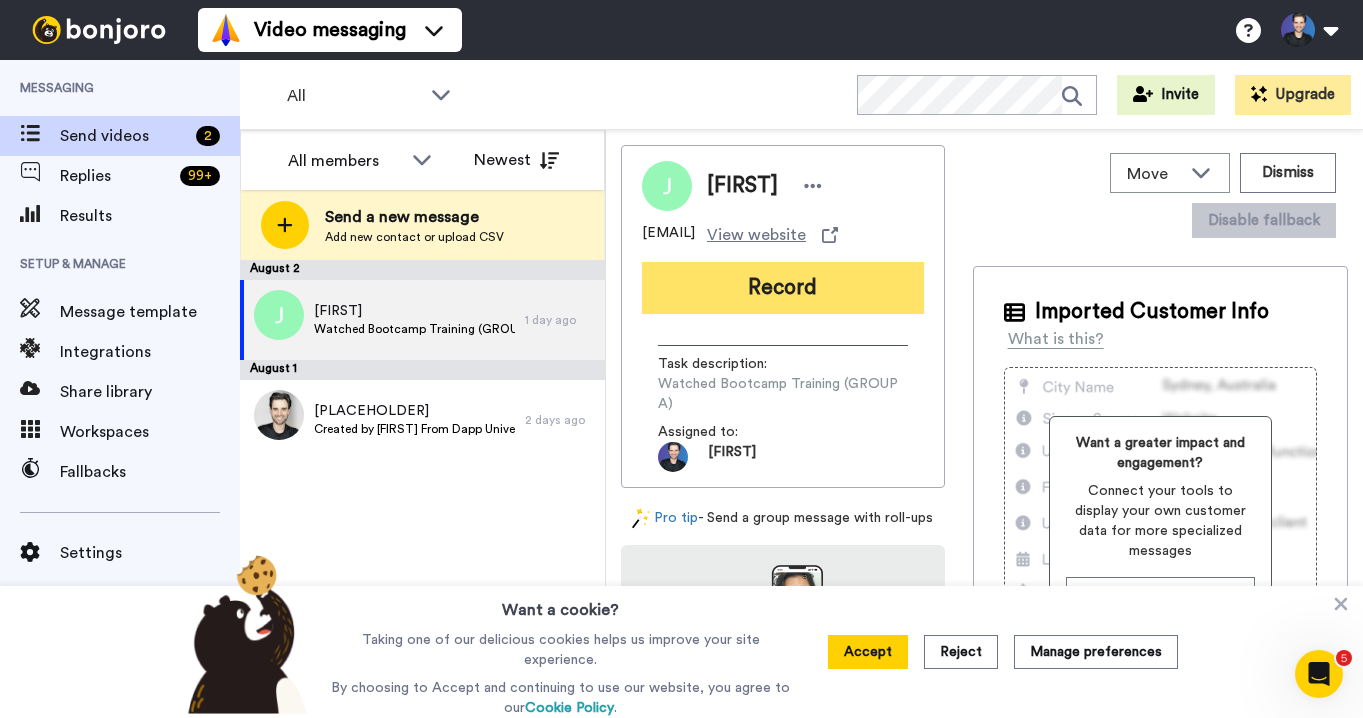 click on "Record" at bounding box center (783, 288) 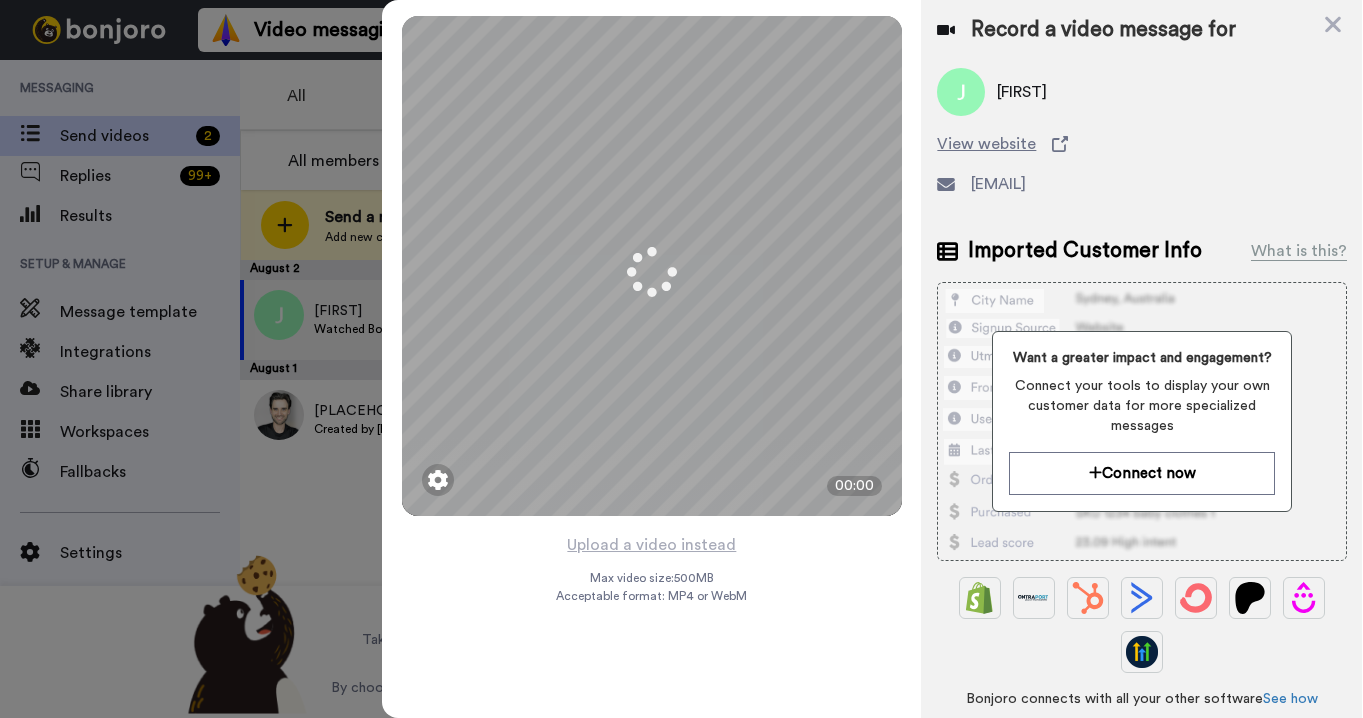 click on "Mirrored Redo 3  00:00 Upload a video instead Max video size:  500 MB Acceptable format: MP4 or WebM" at bounding box center [652, 359] 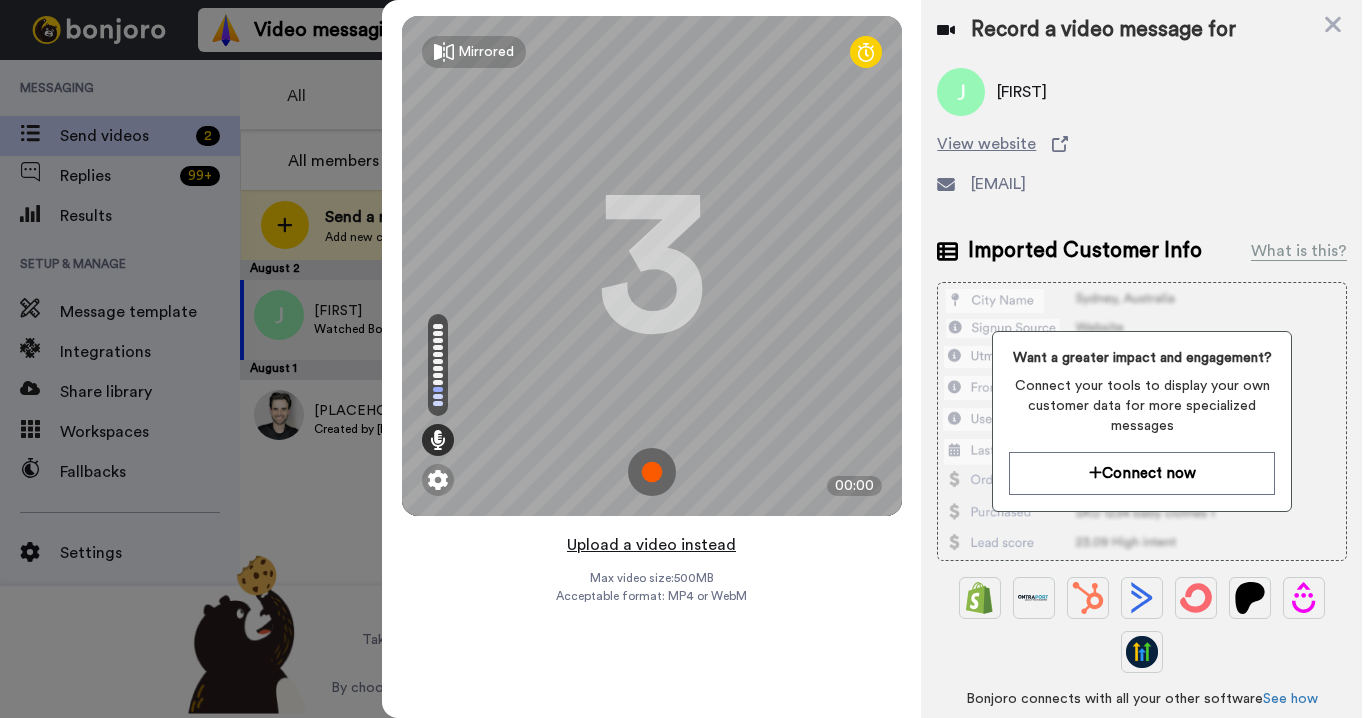 click on "Upload a video instead" at bounding box center (651, 545) 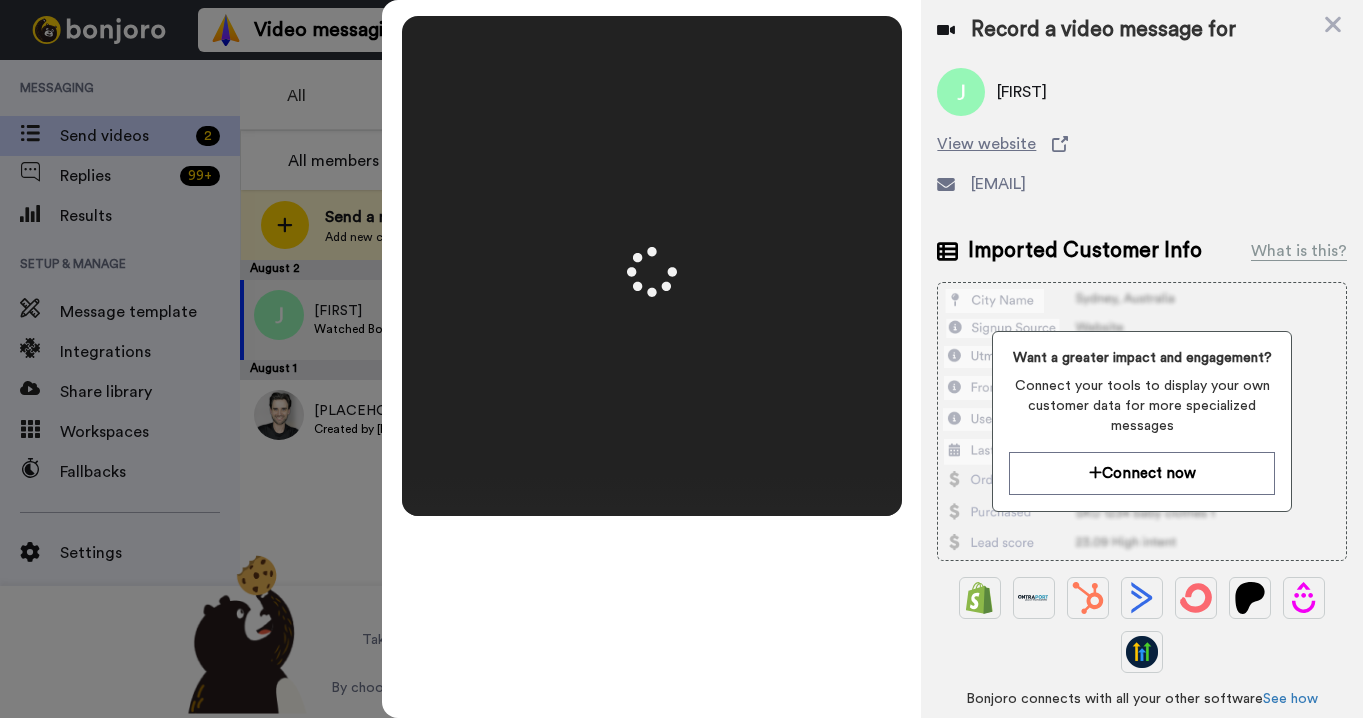 click on "Mirrored Redo 3  00:50" at bounding box center (652, 359) 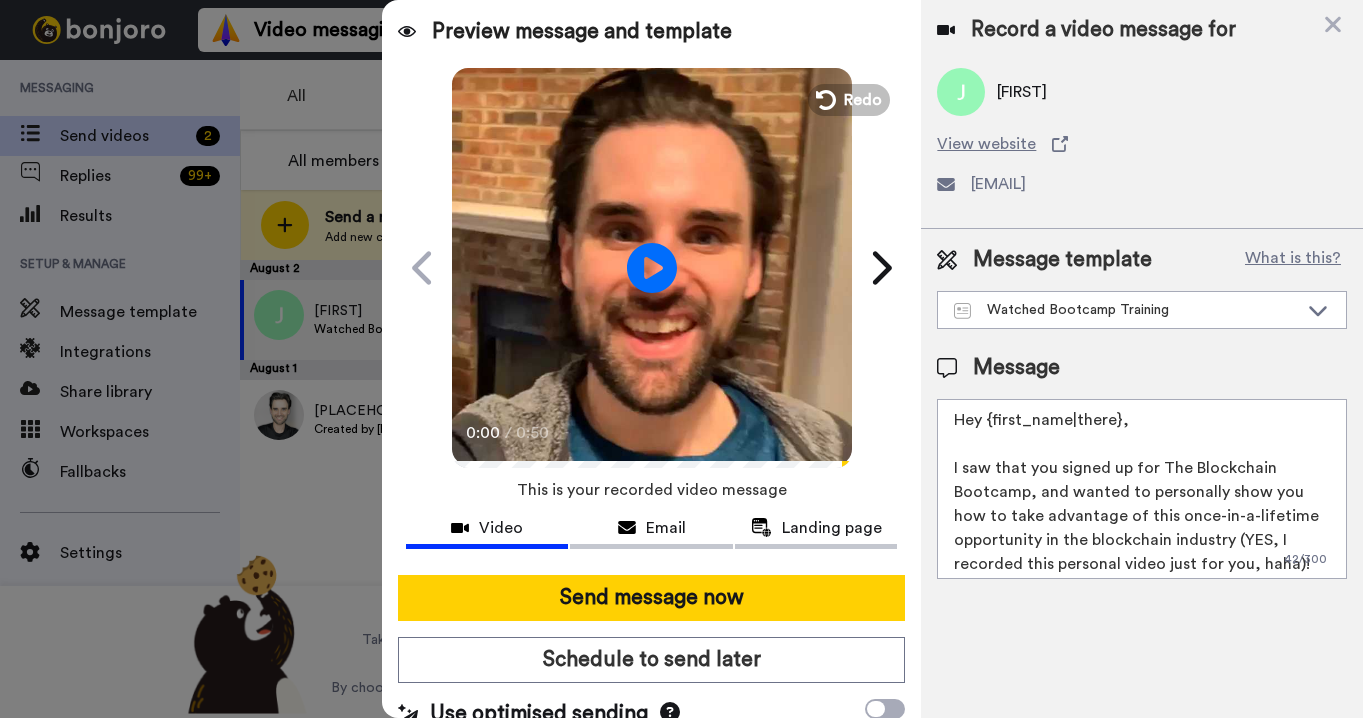 click at bounding box center [652, 265] 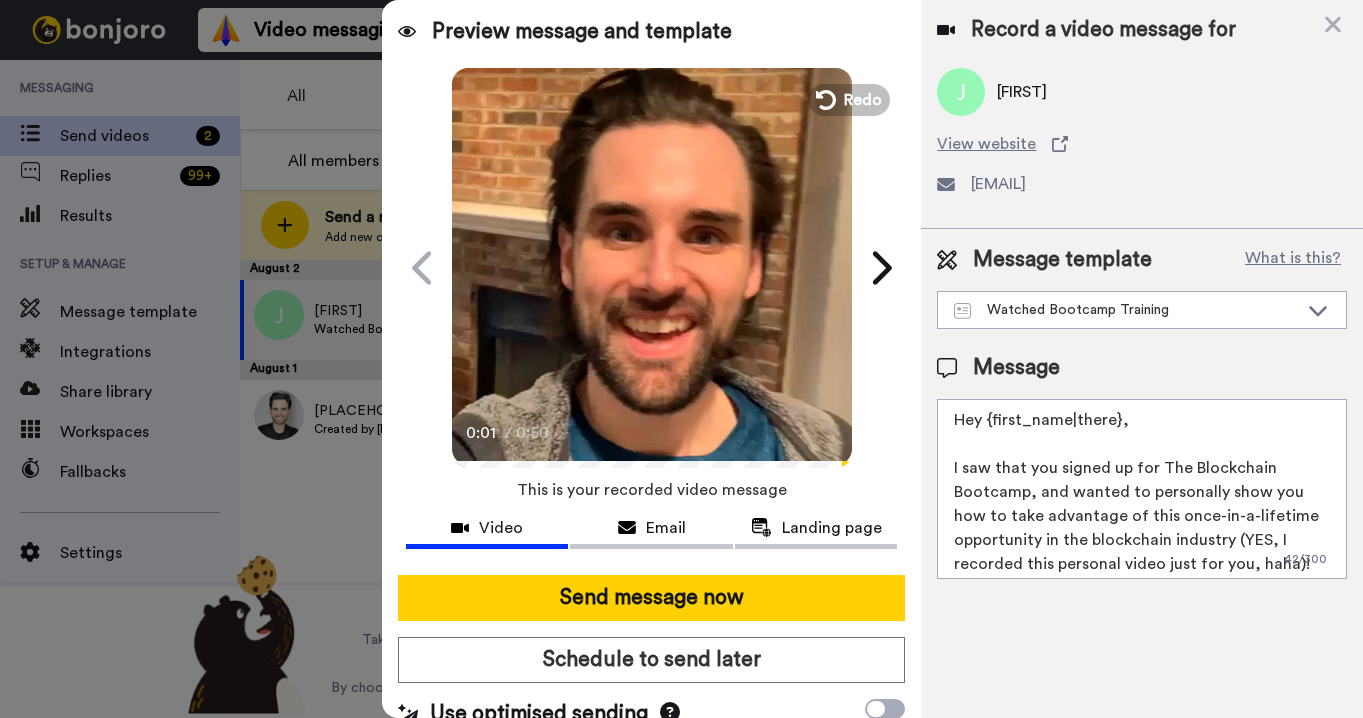 drag, startPoint x: 754, startPoint y: 352, endPoint x: 747, endPoint y: 414, distance: 62.39391 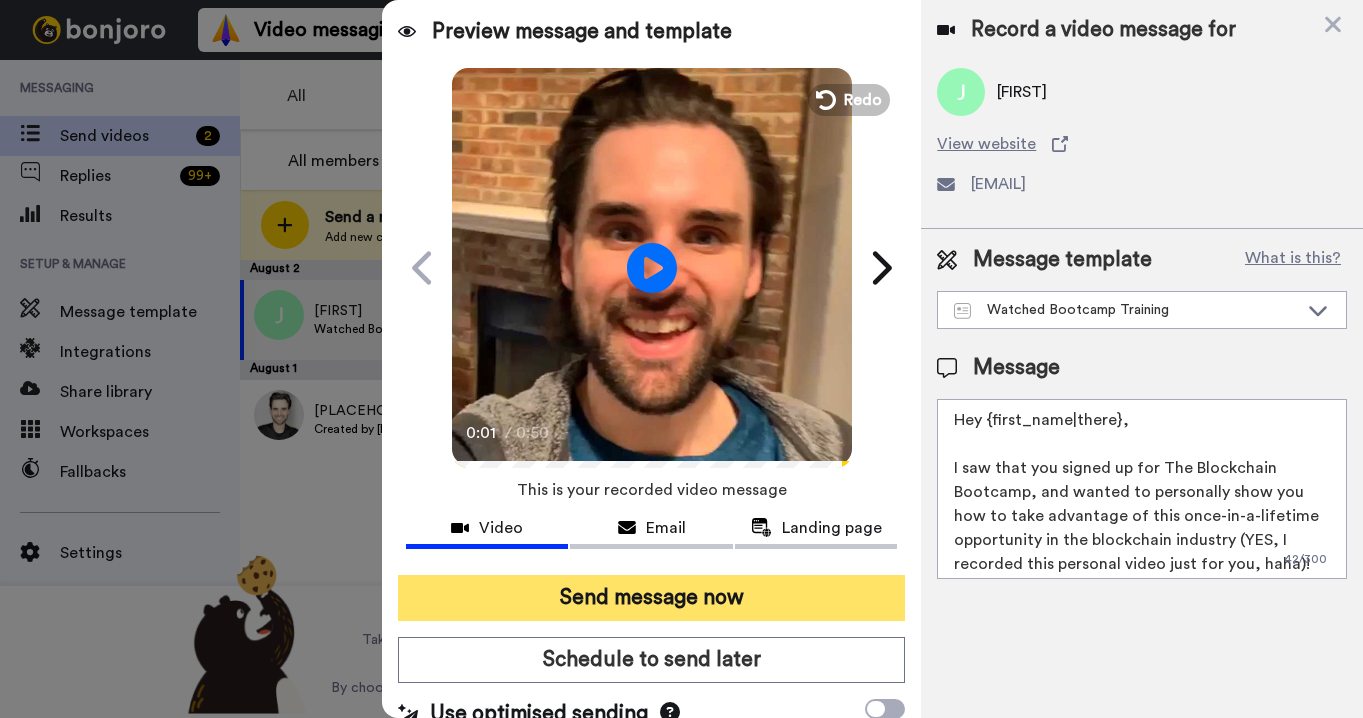 click on "Send message now" at bounding box center (652, 598) 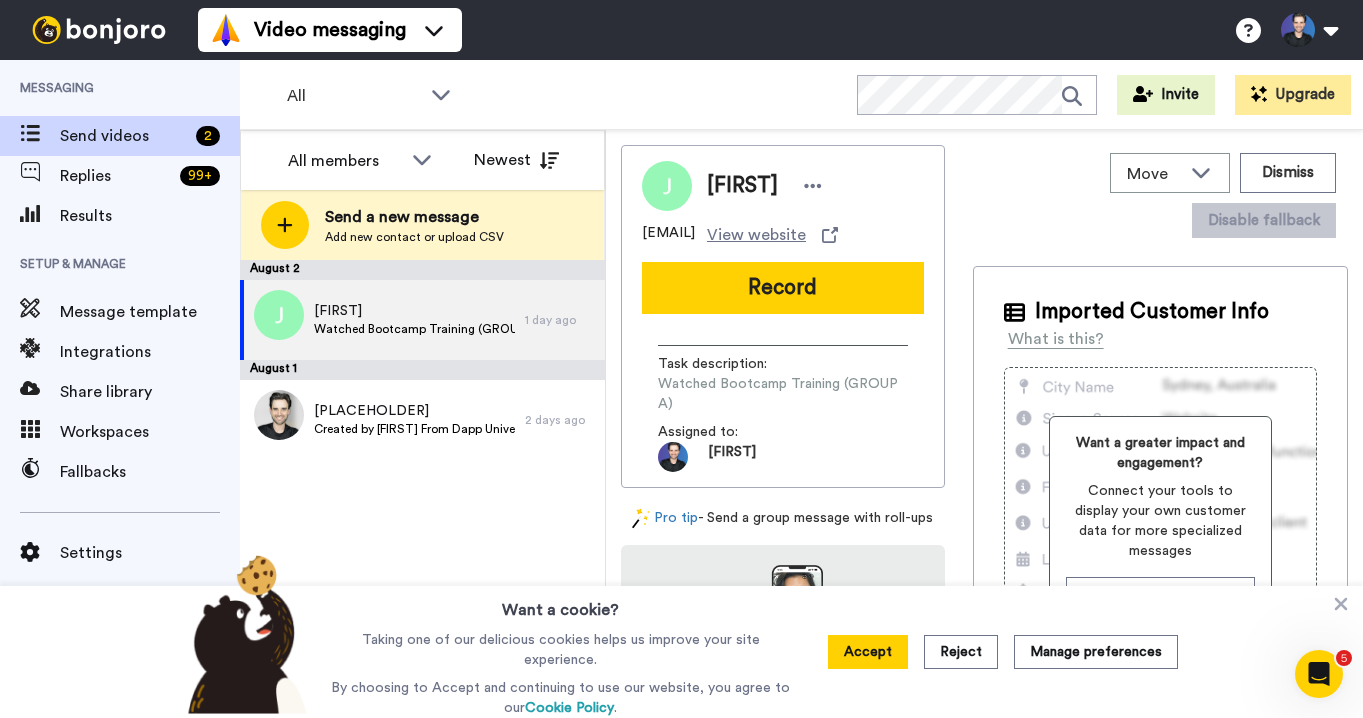 scroll, scrollTop: 0, scrollLeft: 0, axis: both 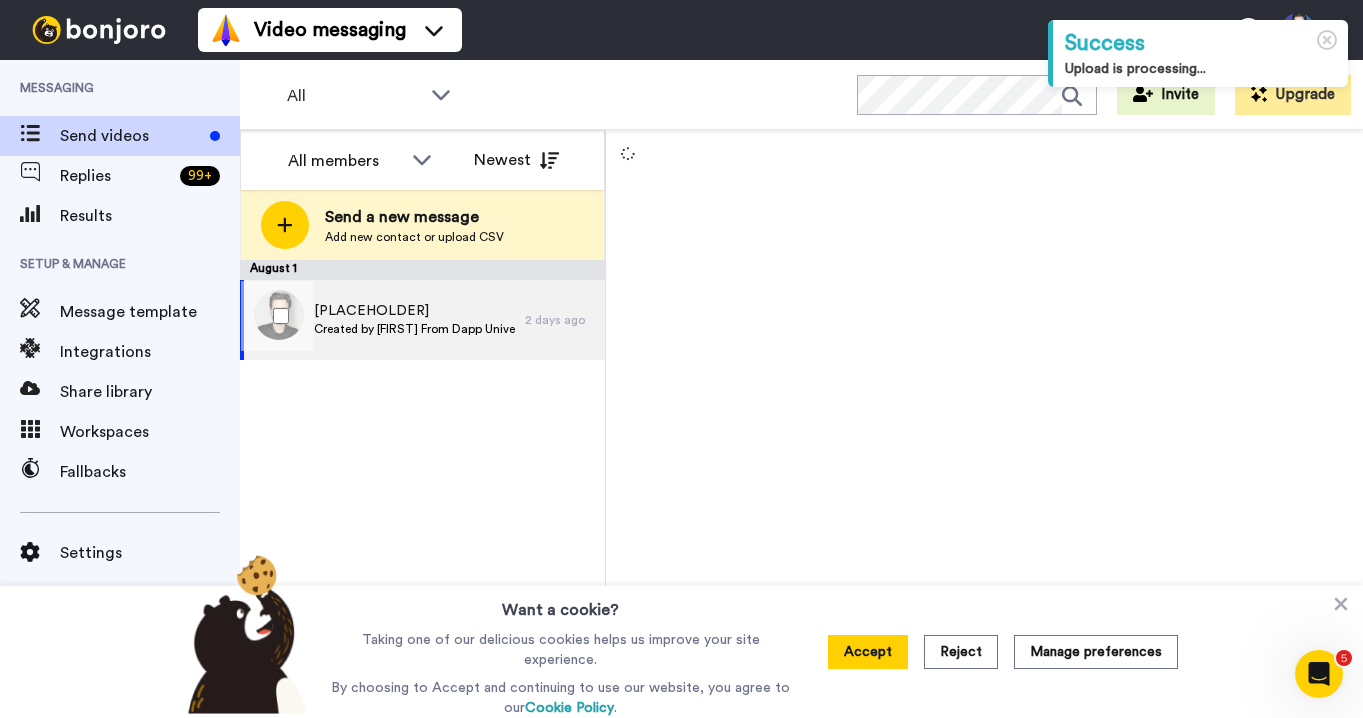 click on "[PLACEHOLDER] Created by Gregory From Dapp University 2 days ago" at bounding box center (422, 320) 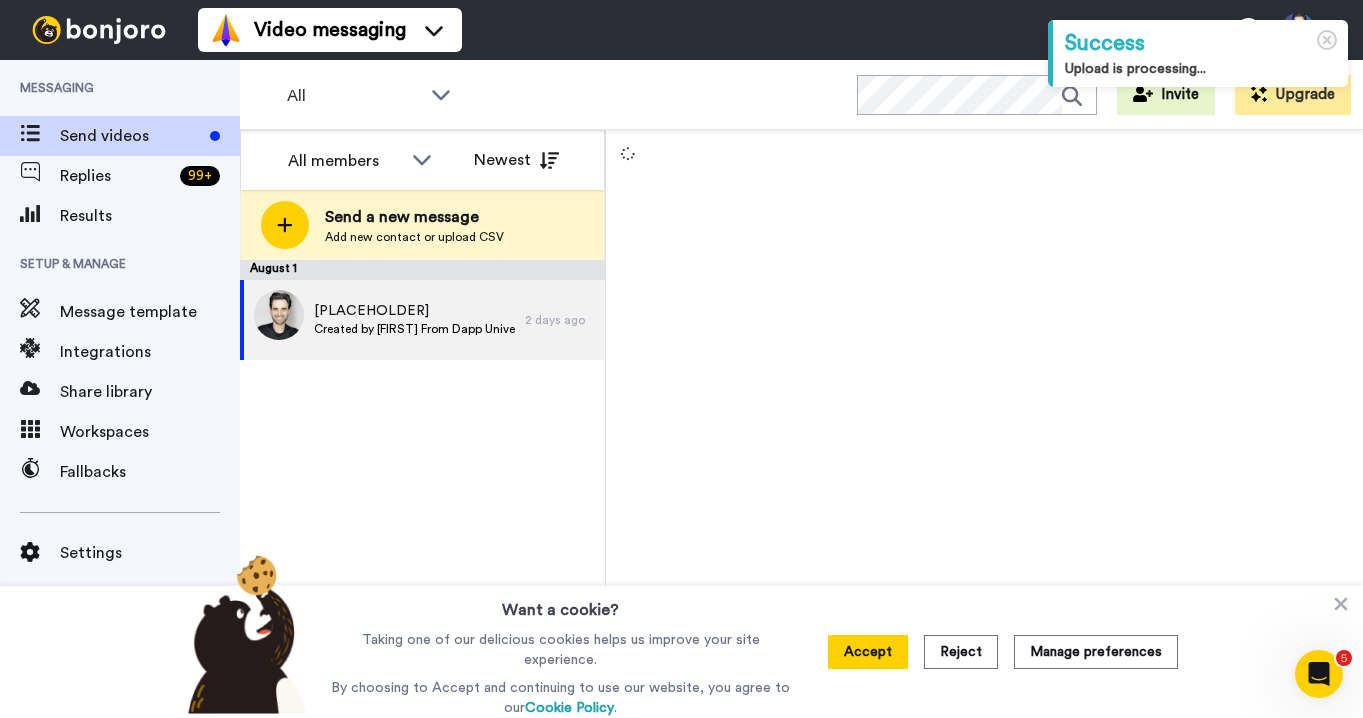 click on "August 1 [PLACEHOLDER] Created by Gregory From Dapp University 2 days ago" at bounding box center [422, 489] 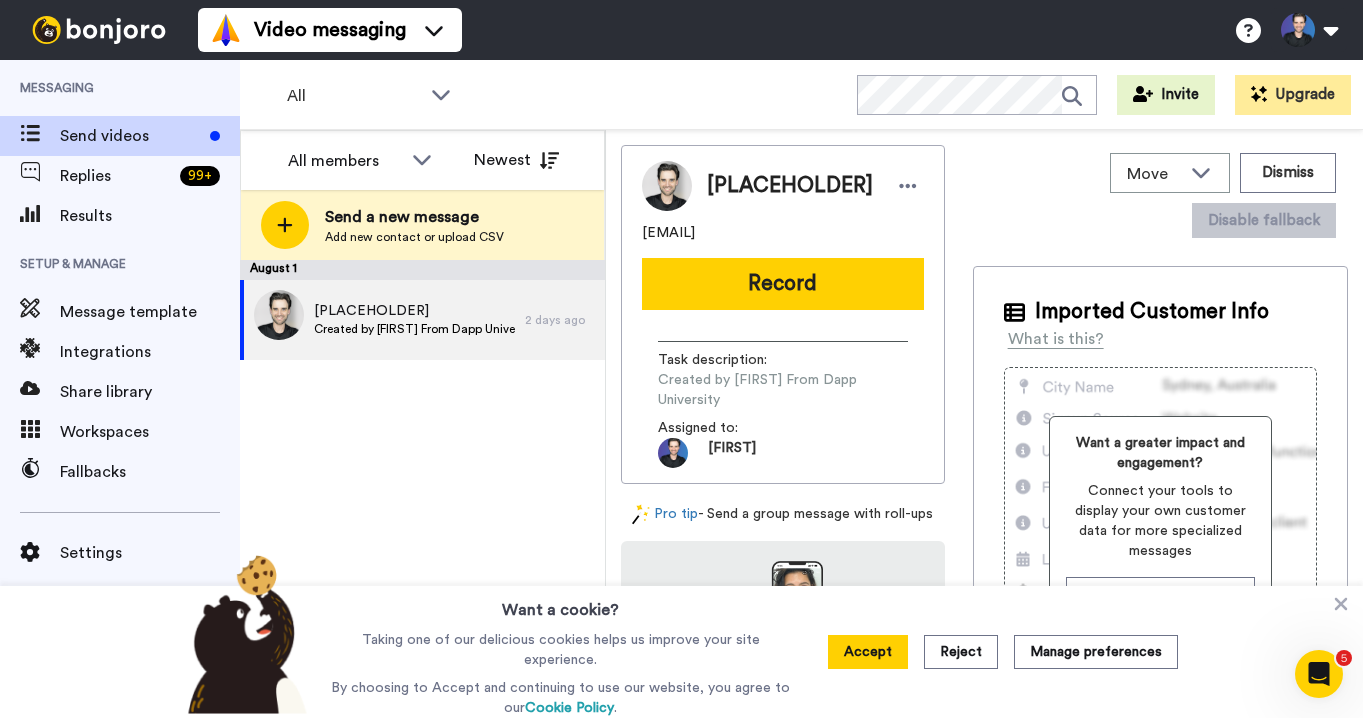 click on "August 1 [PLACEHOLDER] Created by Gregory From Dapp University 2 days ago" at bounding box center (422, 489) 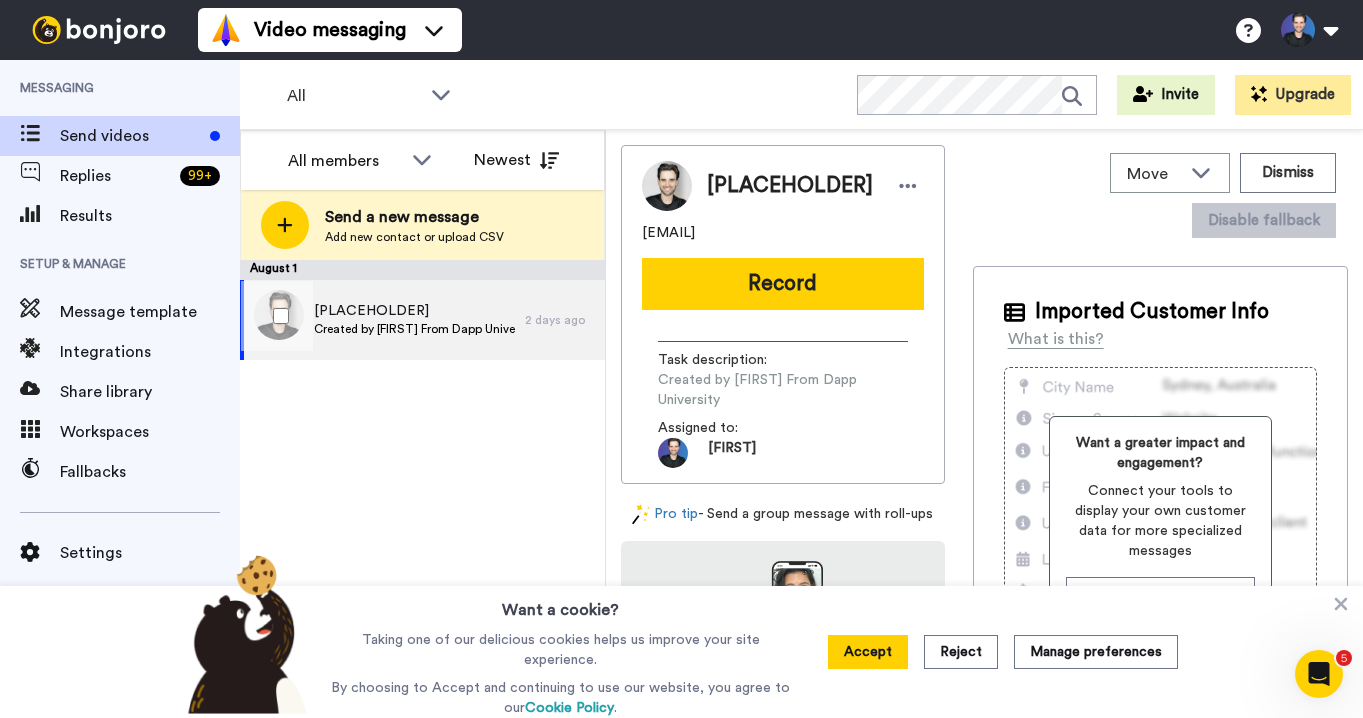 click on "Created by [FIRST] From Dapp University" at bounding box center [414, 329] 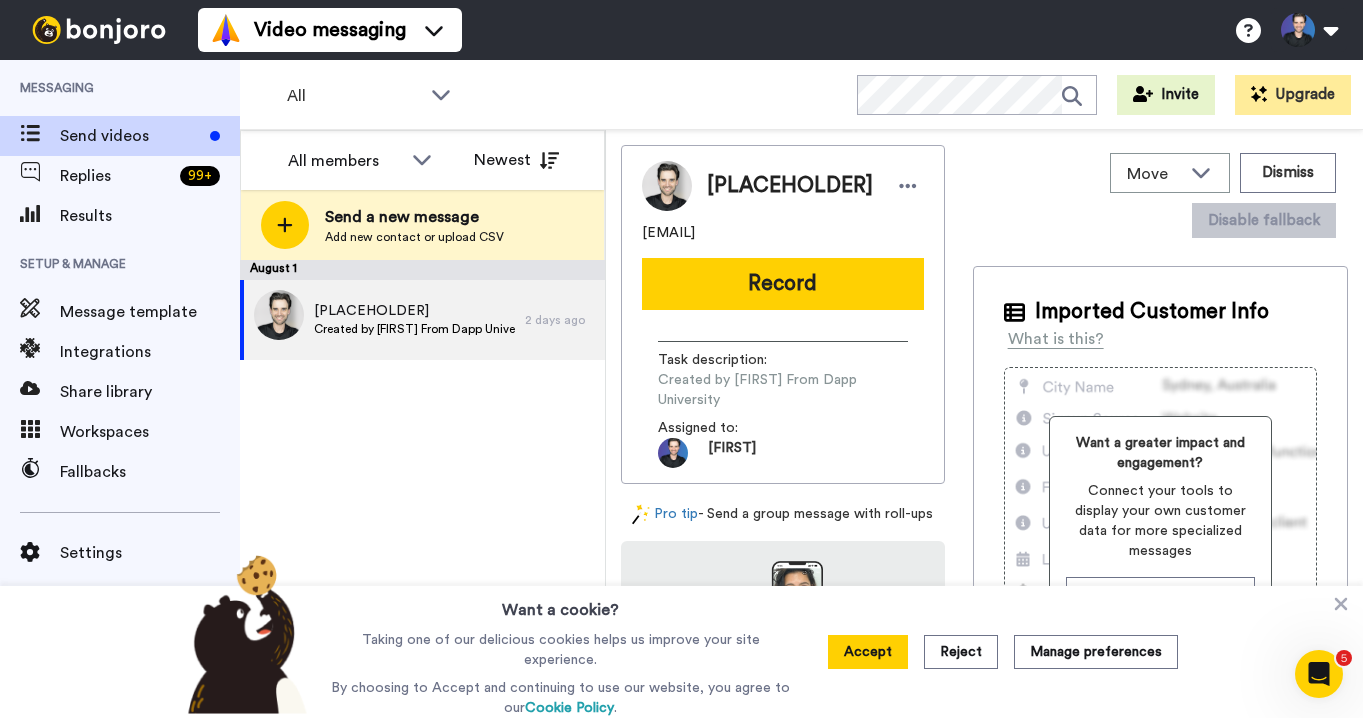 click on "August 1 [PLACEHOLDER] Created by Gregory From Dapp University 2 days ago" at bounding box center [422, 489] 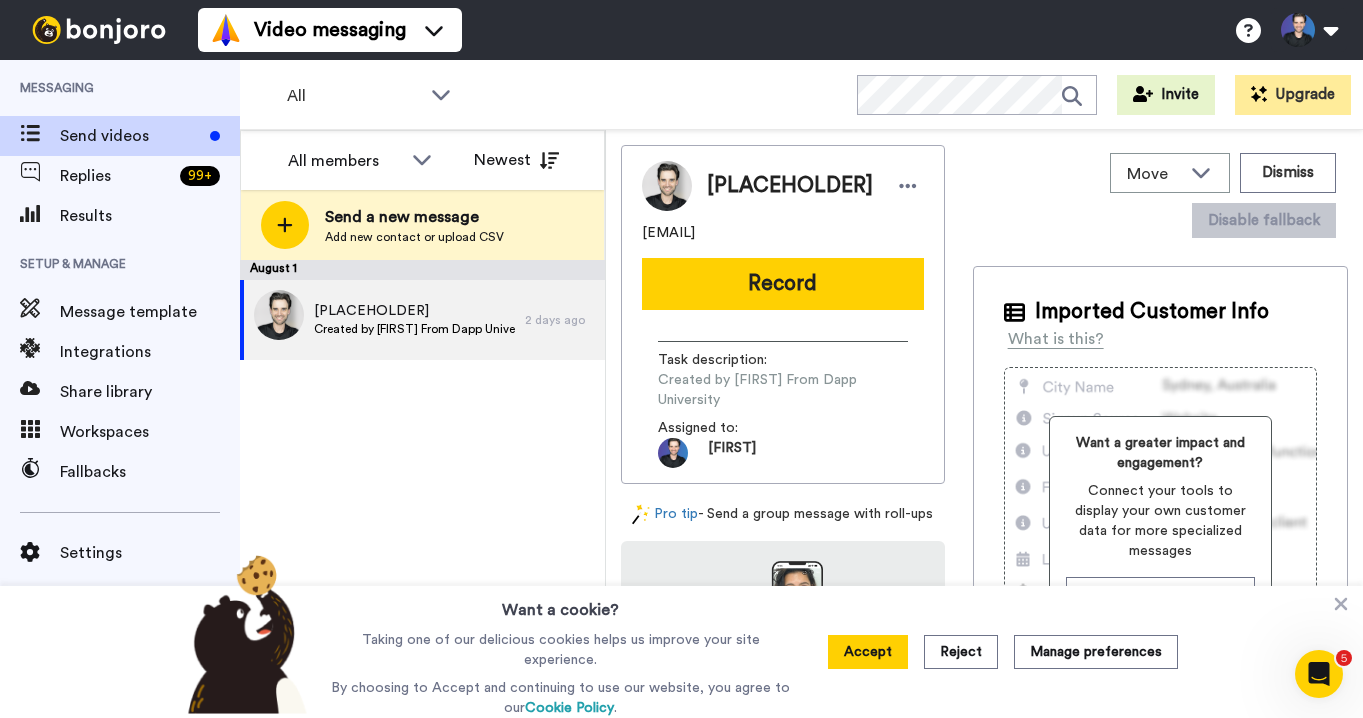 drag, startPoint x: 831, startPoint y: 238, endPoint x: 624, endPoint y: 232, distance: 207.08694 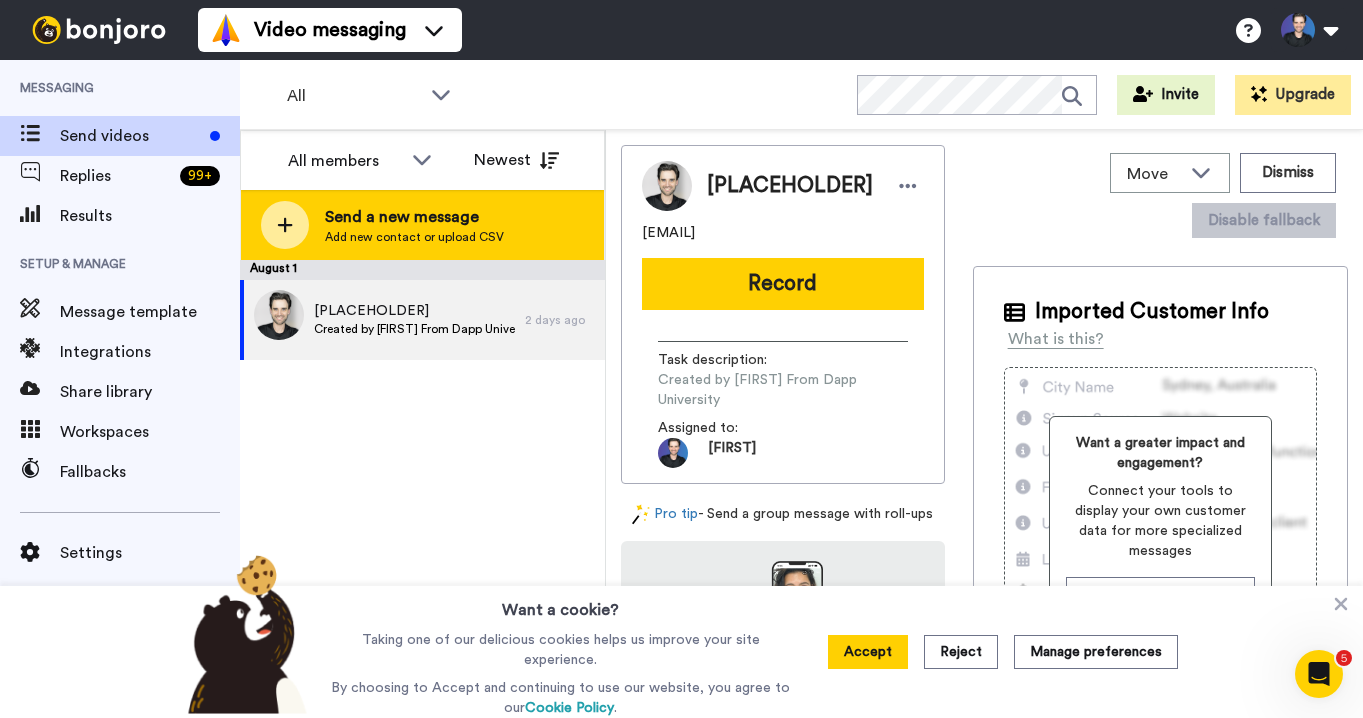 click on "Send a new message Add new contact or upload CSV" at bounding box center (422, 225) 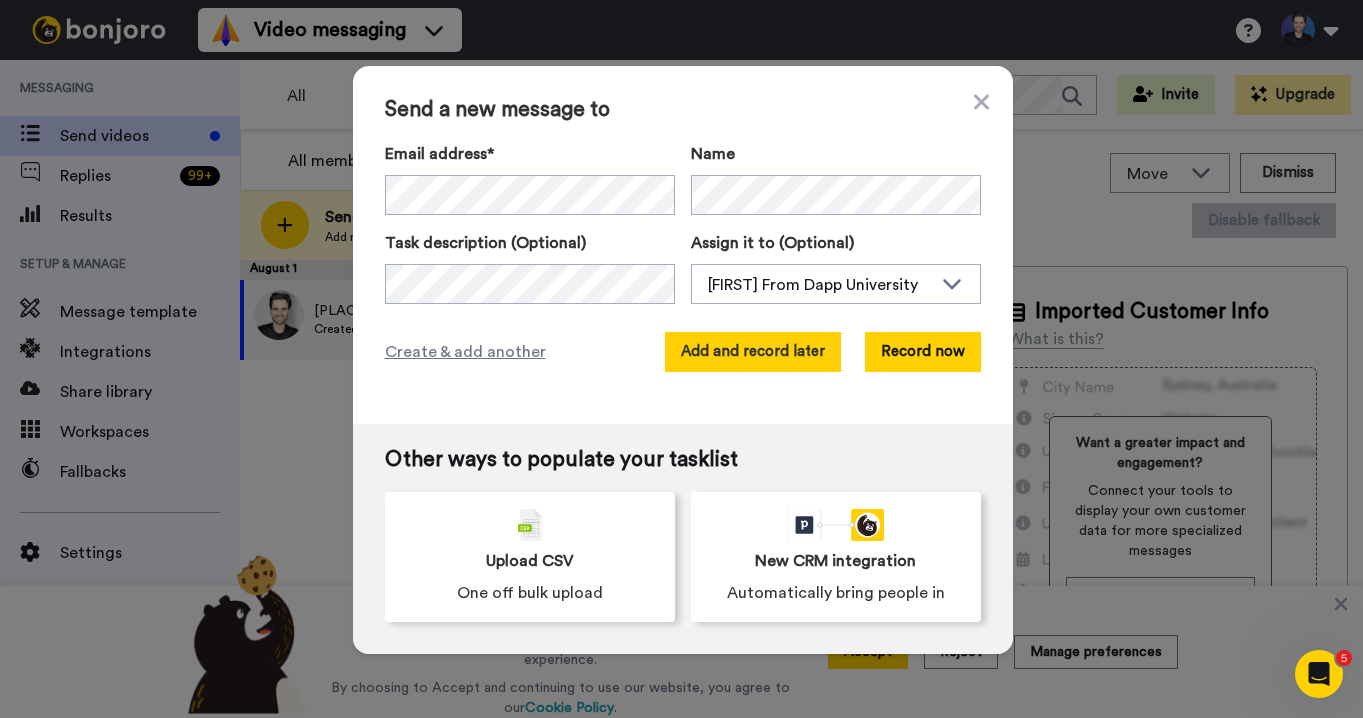 click on "Add and record later" at bounding box center (753, 352) 